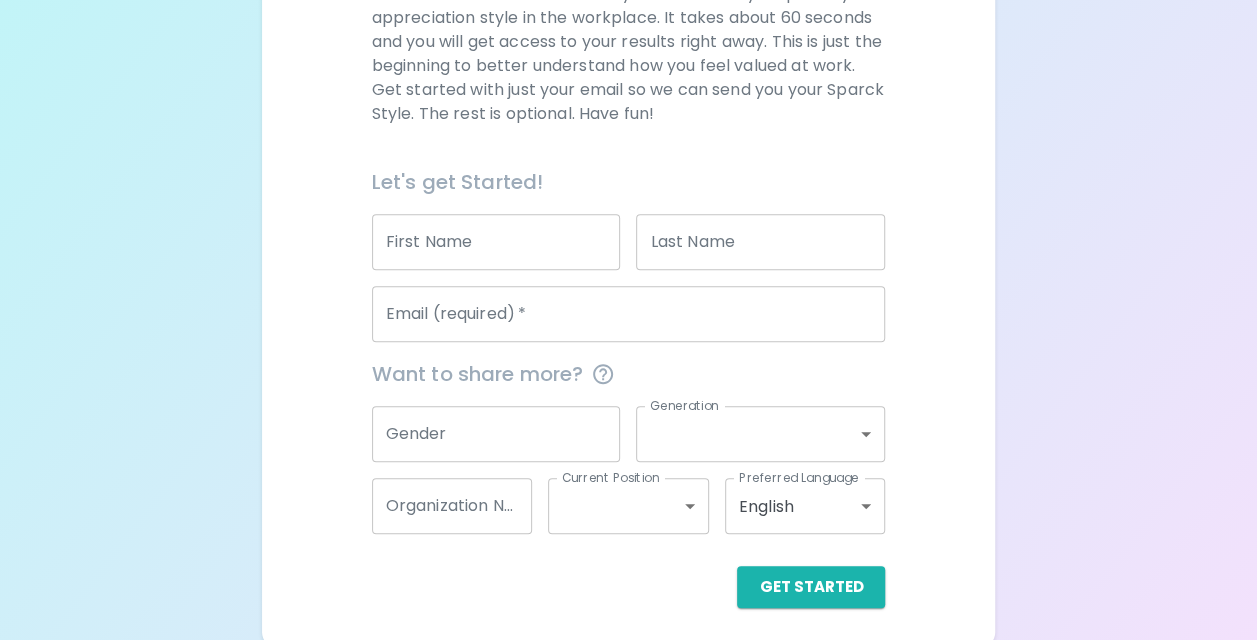 scroll, scrollTop: 336, scrollLeft: 0, axis: vertical 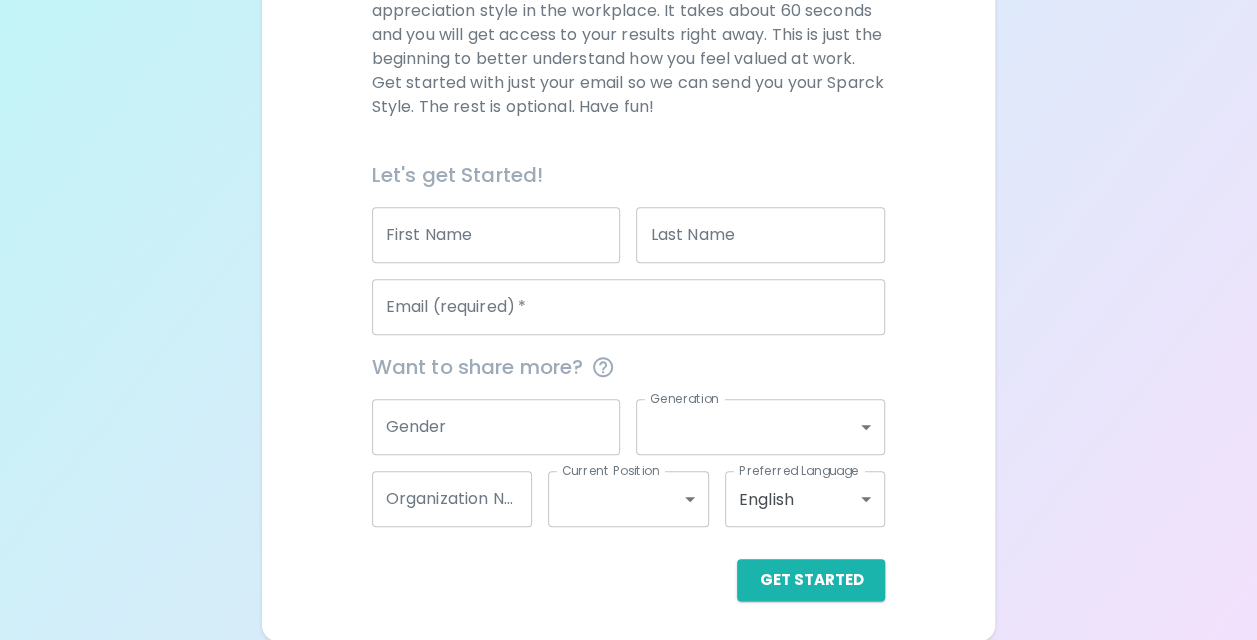click on "First Name" at bounding box center (496, 235) 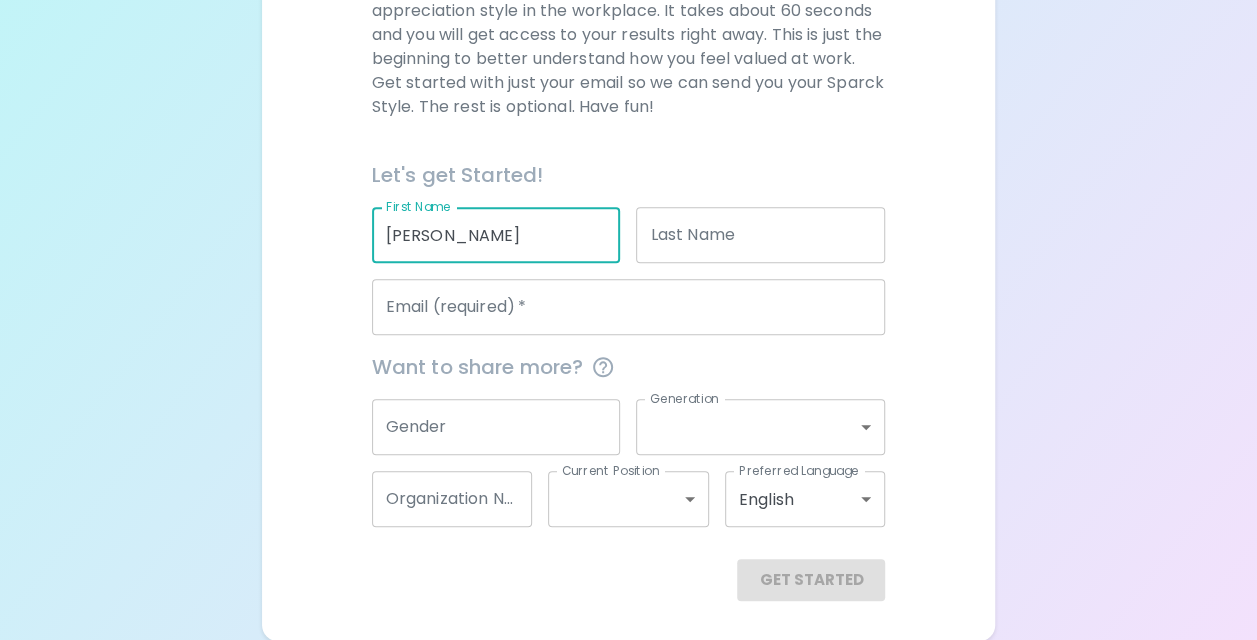 type on "[PERSON_NAME]" 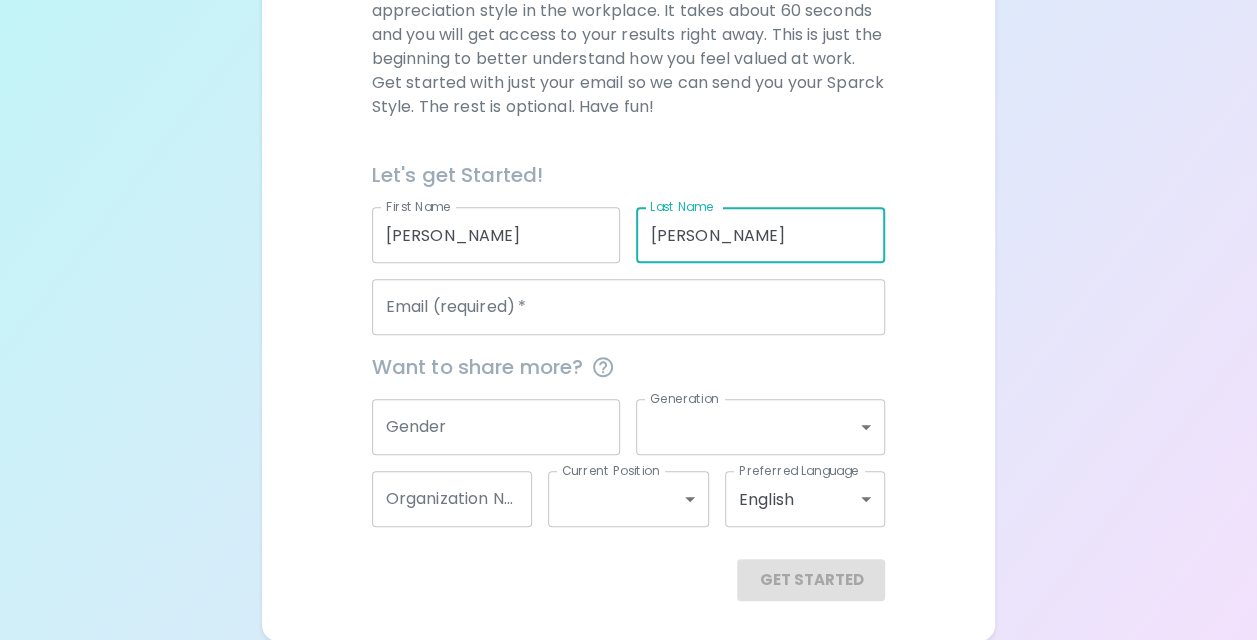 type on "[PERSON_NAME]" 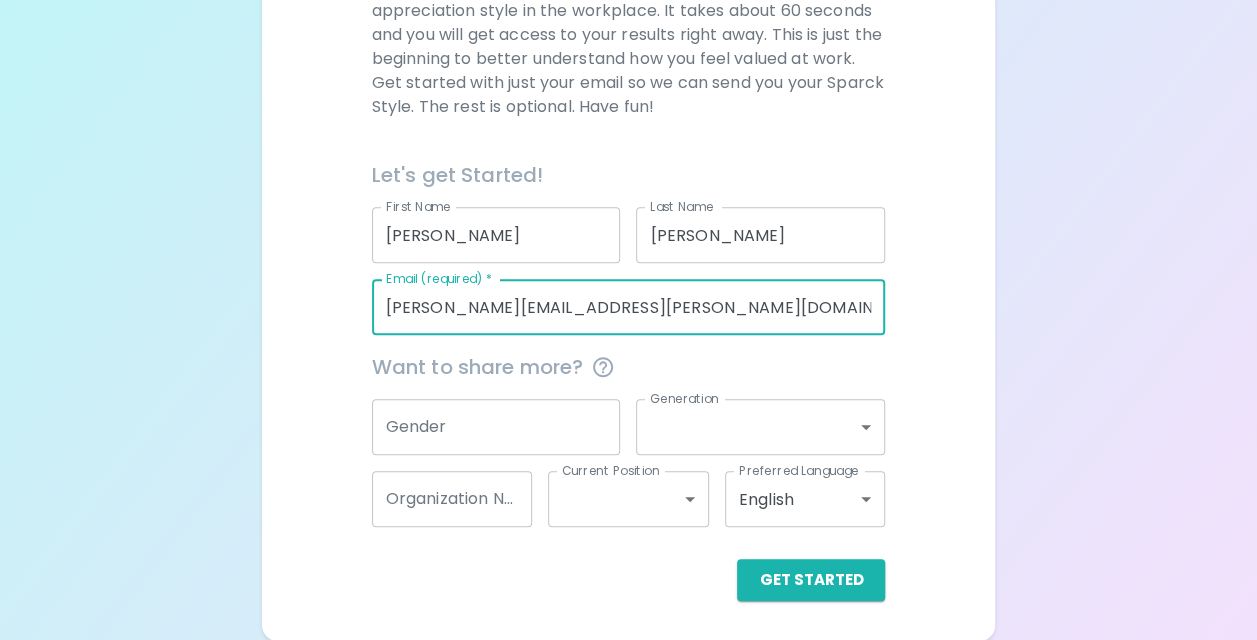 type on "[PERSON_NAME][EMAIL_ADDRESS][PERSON_NAME][DOMAIN_NAME]" 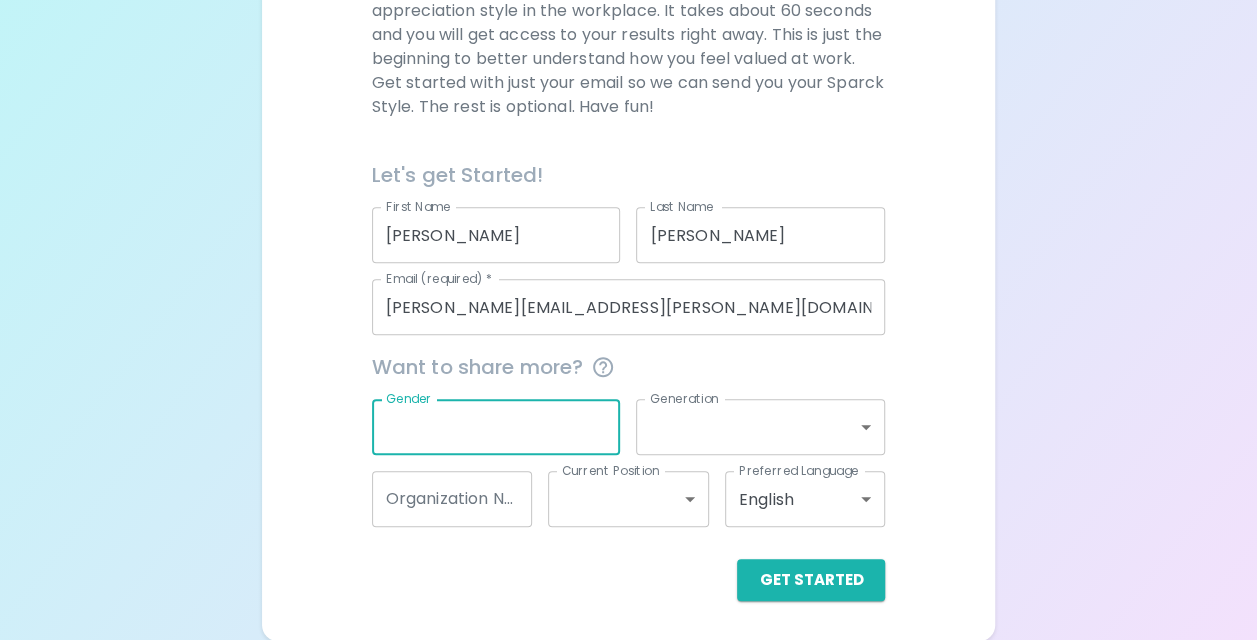 click on "Get Started" at bounding box center [629, 580] 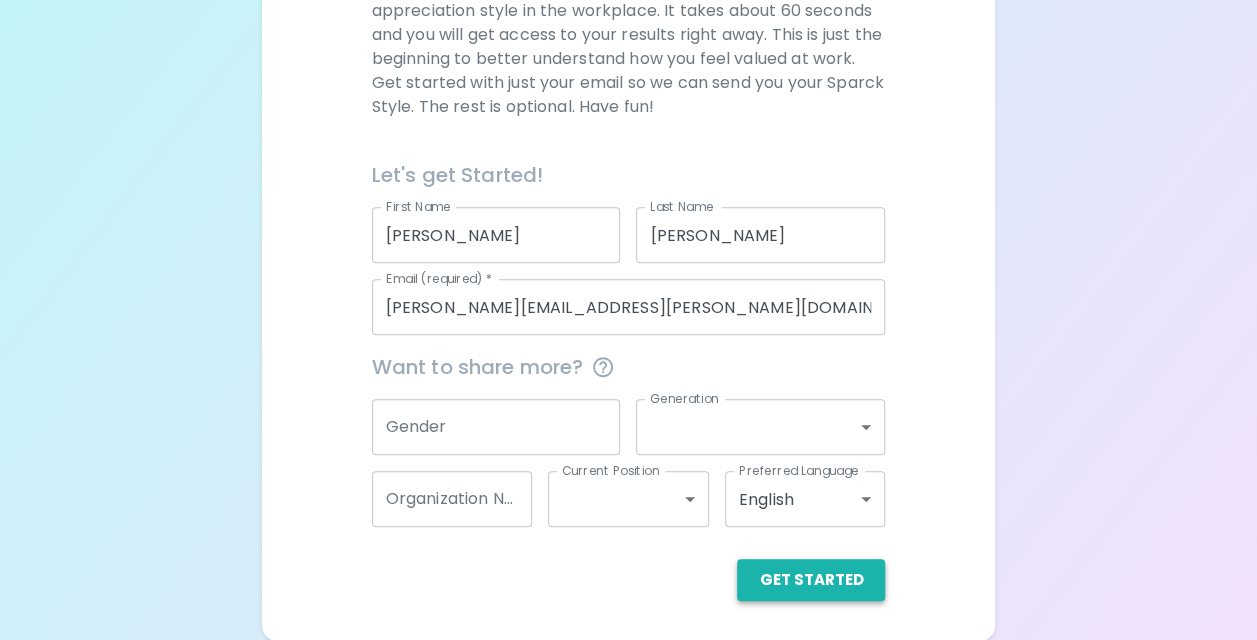click on "Get Started" at bounding box center [811, 580] 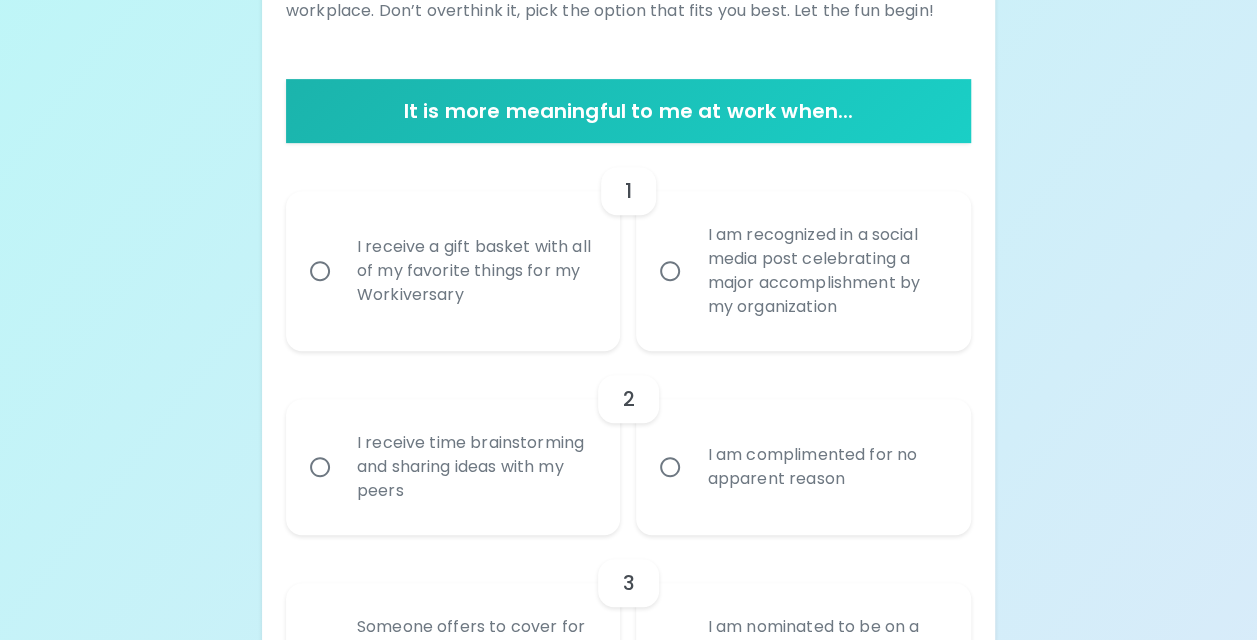 click on "I am recognized in a social media post celebrating a major accomplishment by my organization" at bounding box center [670, 271] 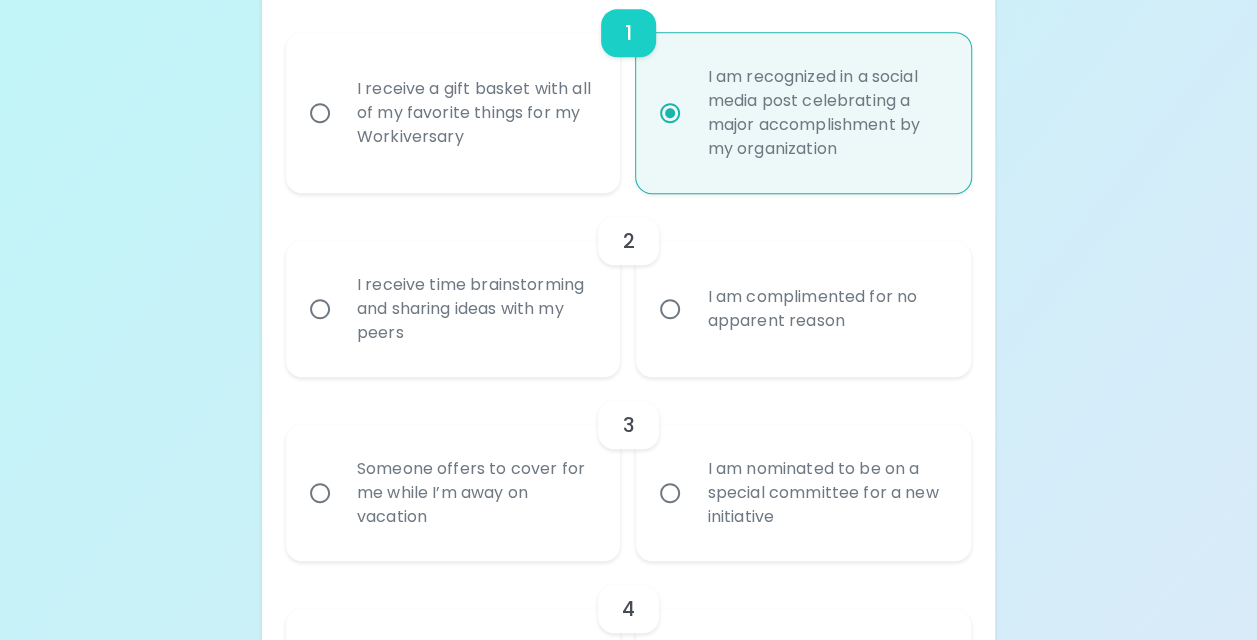 scroll, scrollTop: 496, scrollLeft: 0, axis: vertical 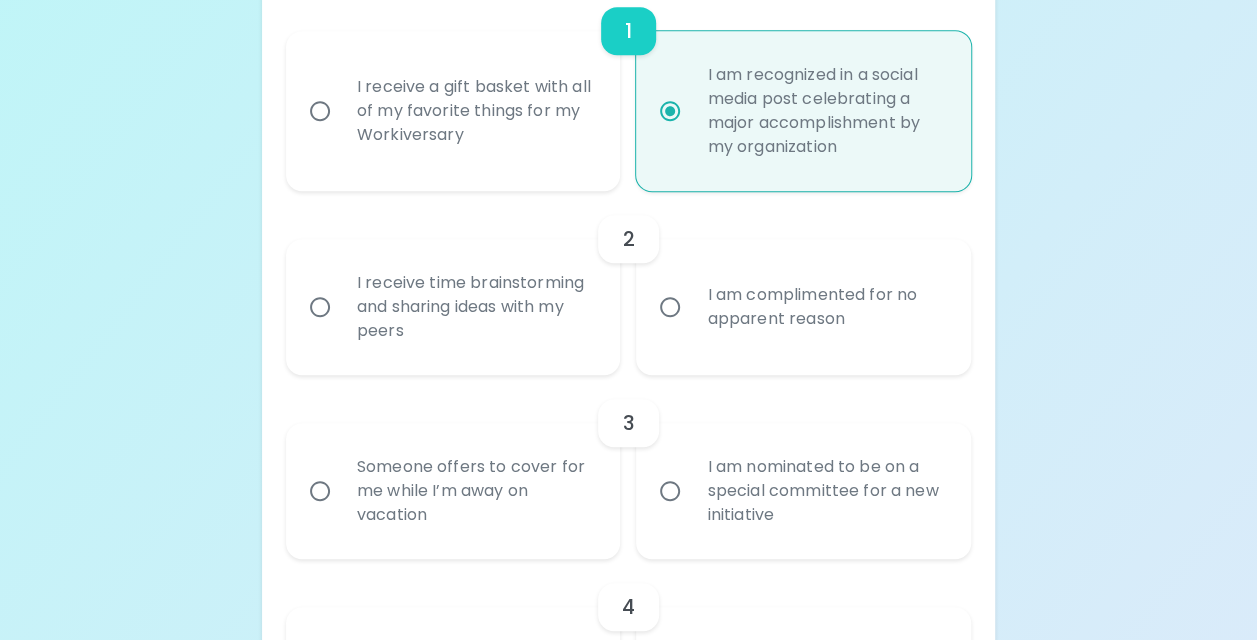 click on "I receive time brainstorming and sharing ideas with my peers" at bounding box center [475, 307] 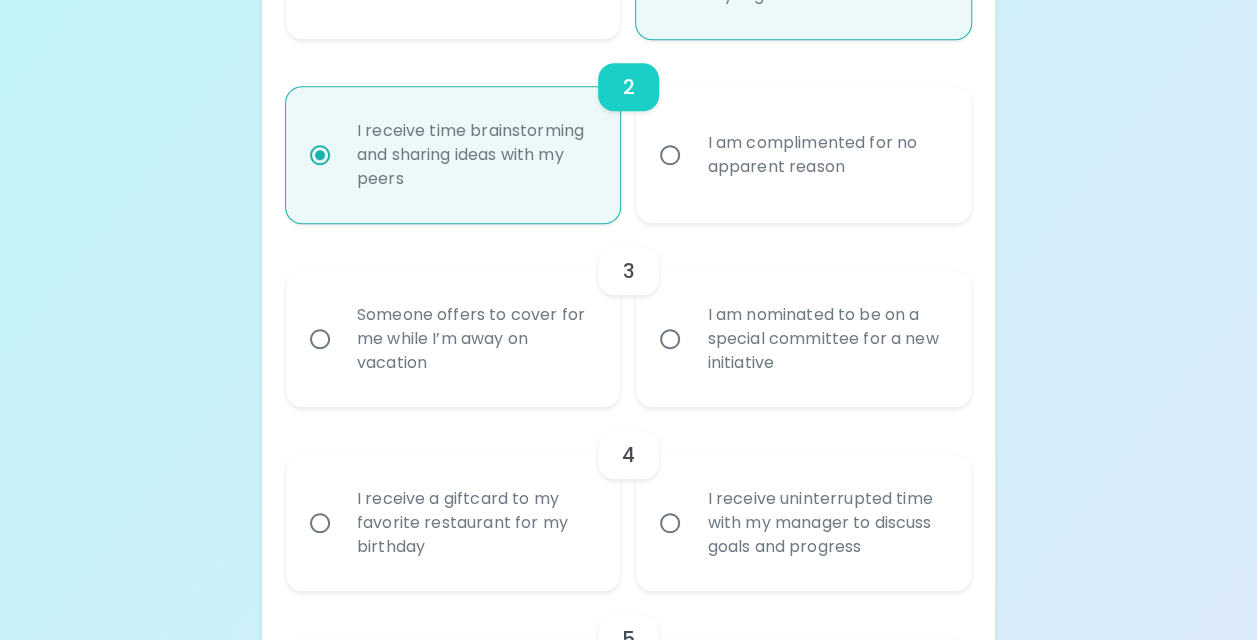 scroll, scrollTop: 656, scrollLeft: 0, axis: vertical 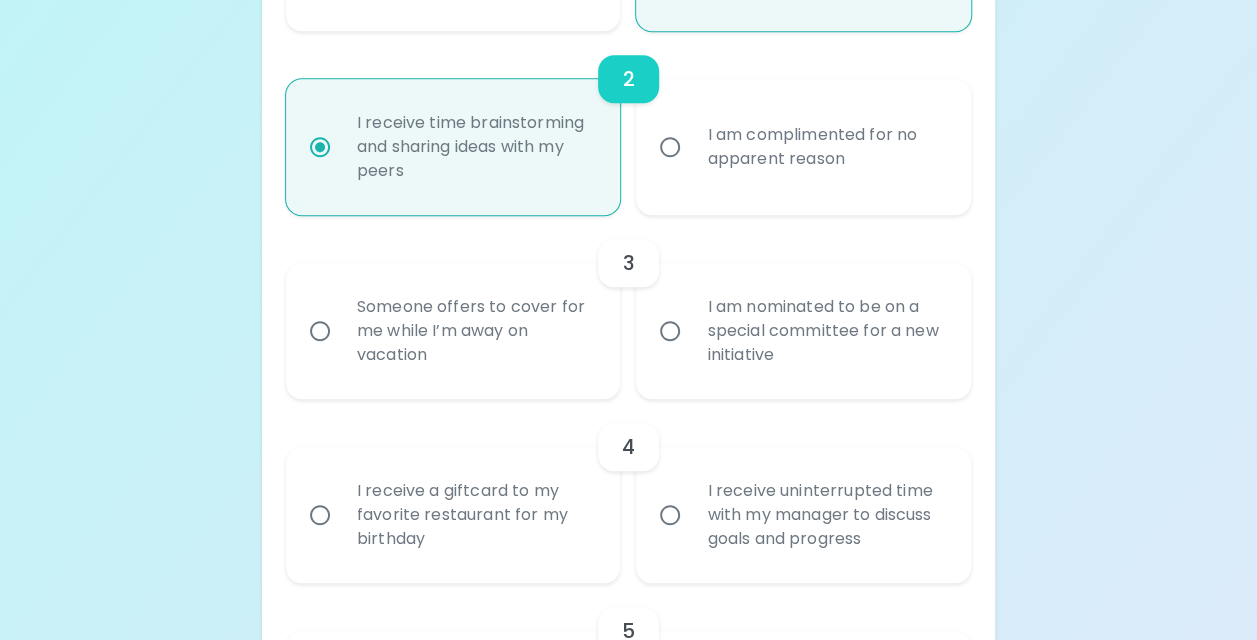 radio on "true" 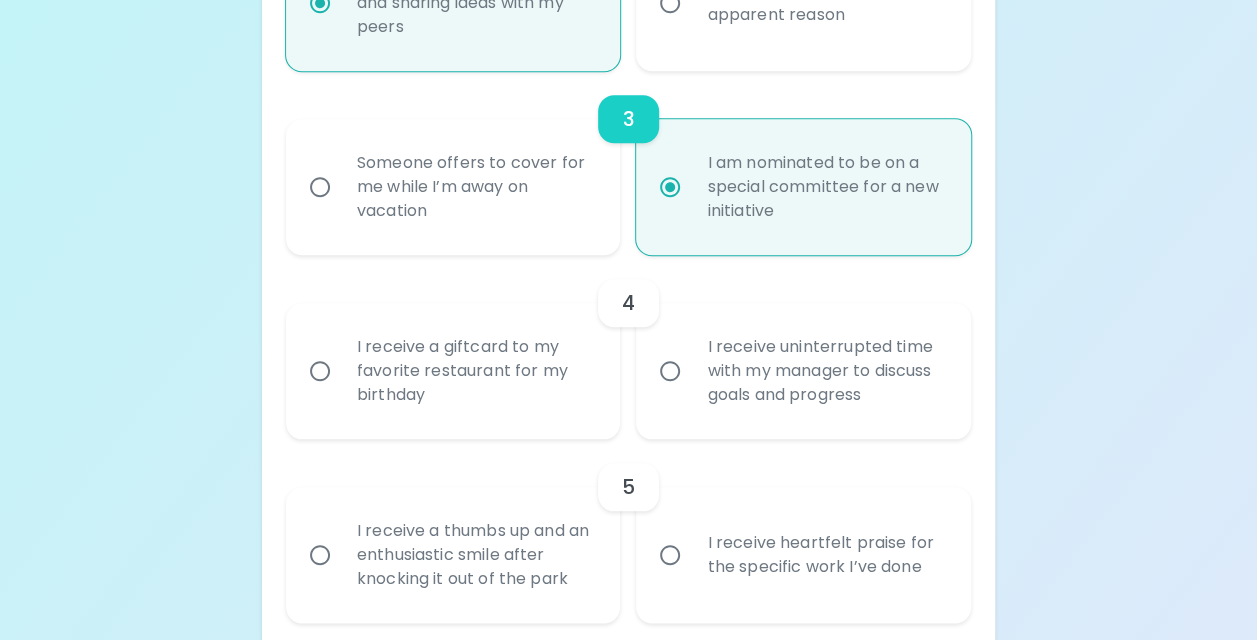 scroll, scrollTop: 816, scrollLeft: 0, axis: vertical 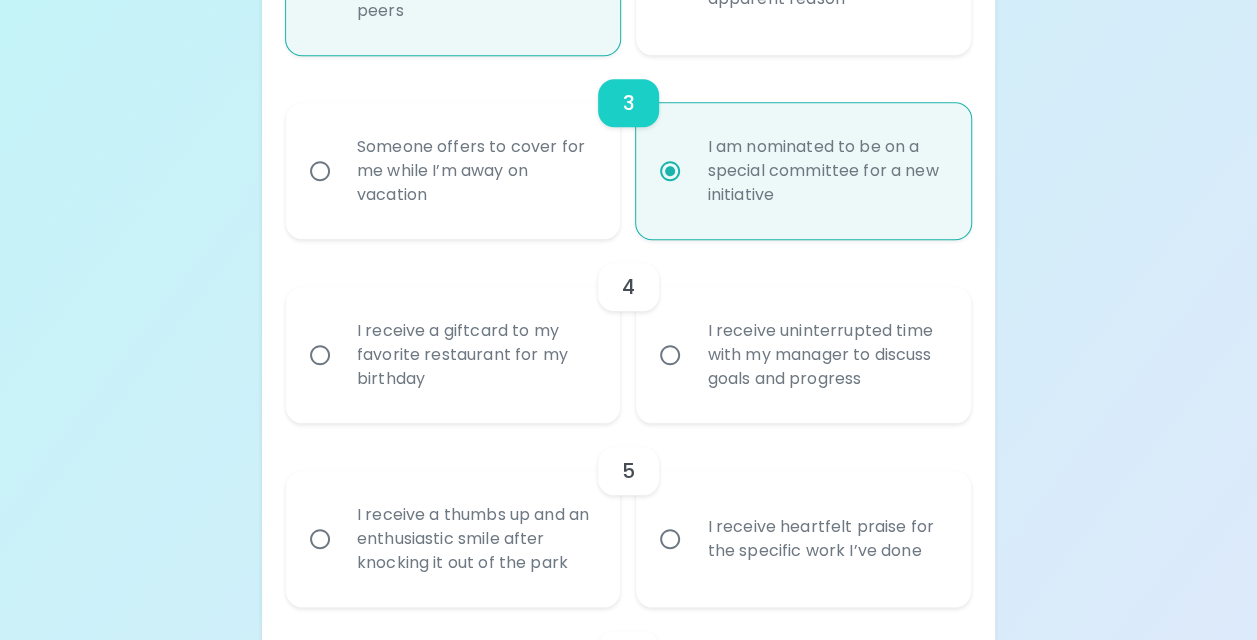 radio on "true" 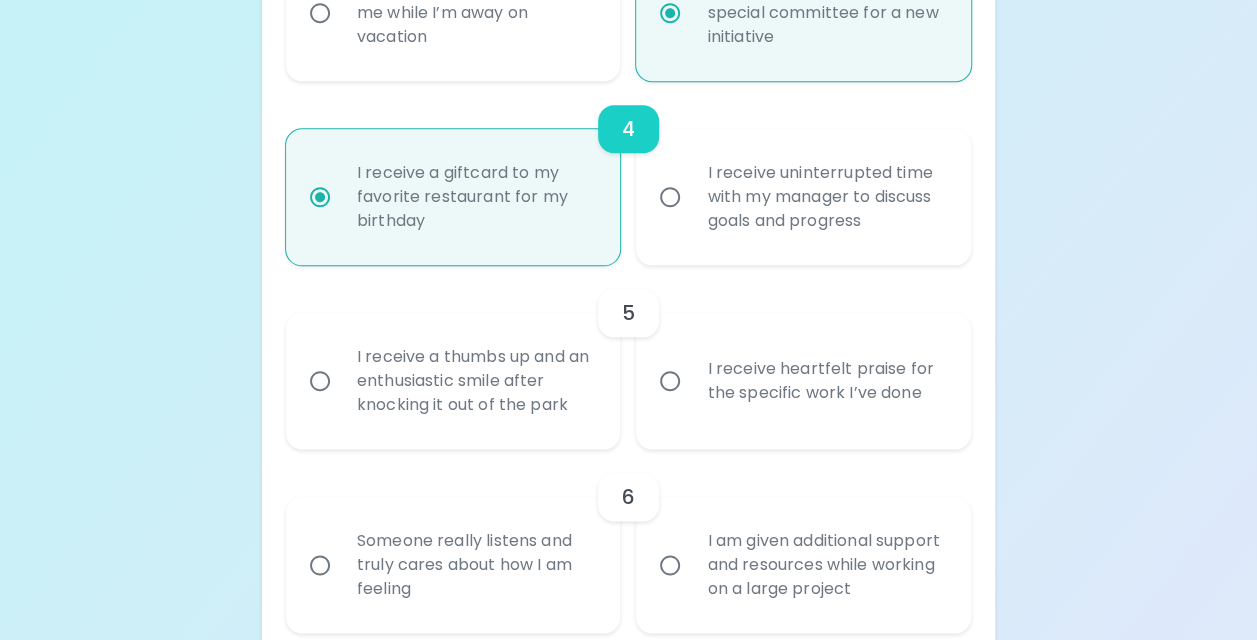 scroll, scrollTop: 976, scrollLeft: 0, axis: vertical 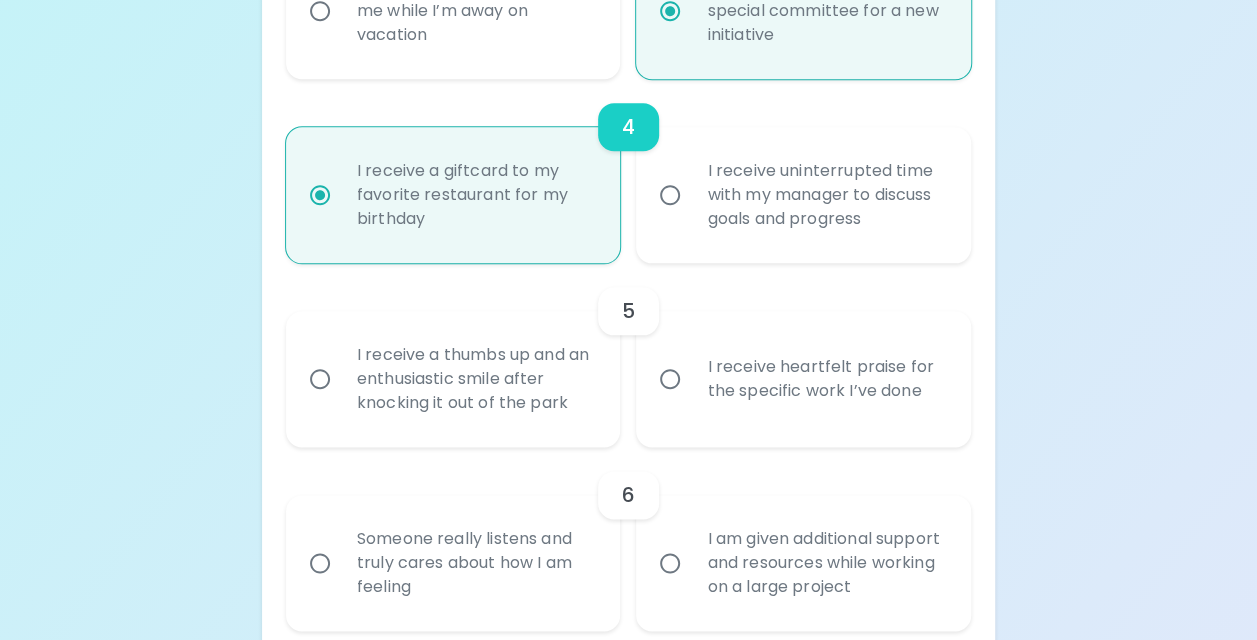 radio on "true" 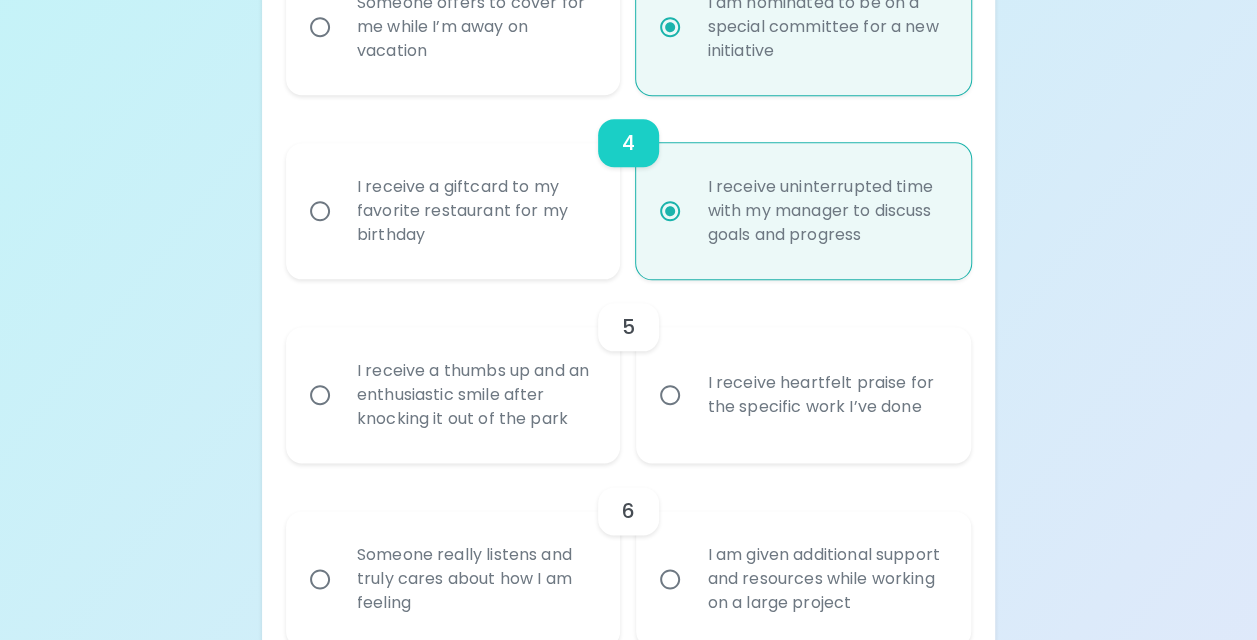 scroll, scrollTop: 1076, scrollLeft: 0, axis: vertical 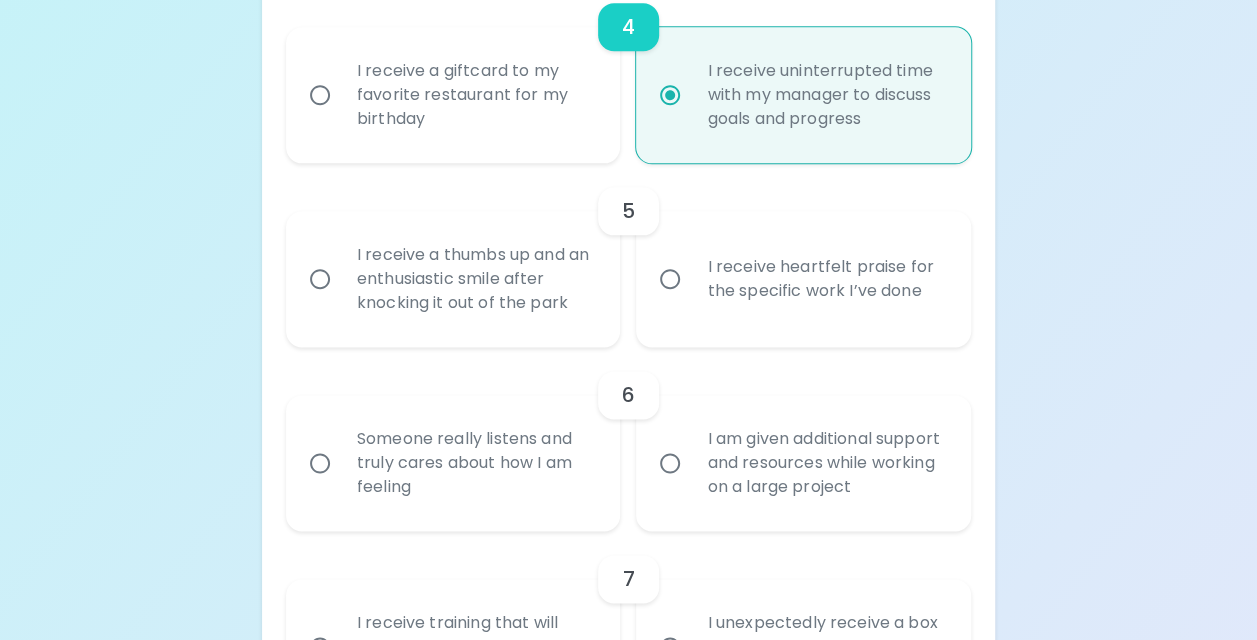 radio on "true" 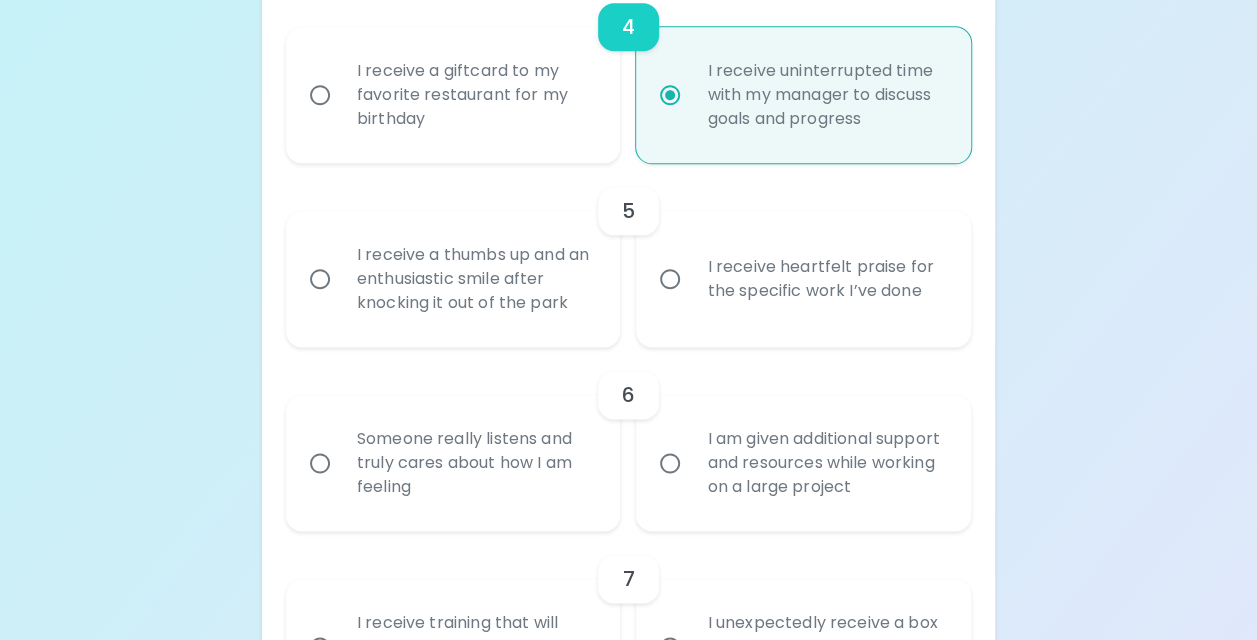 radio on "false" 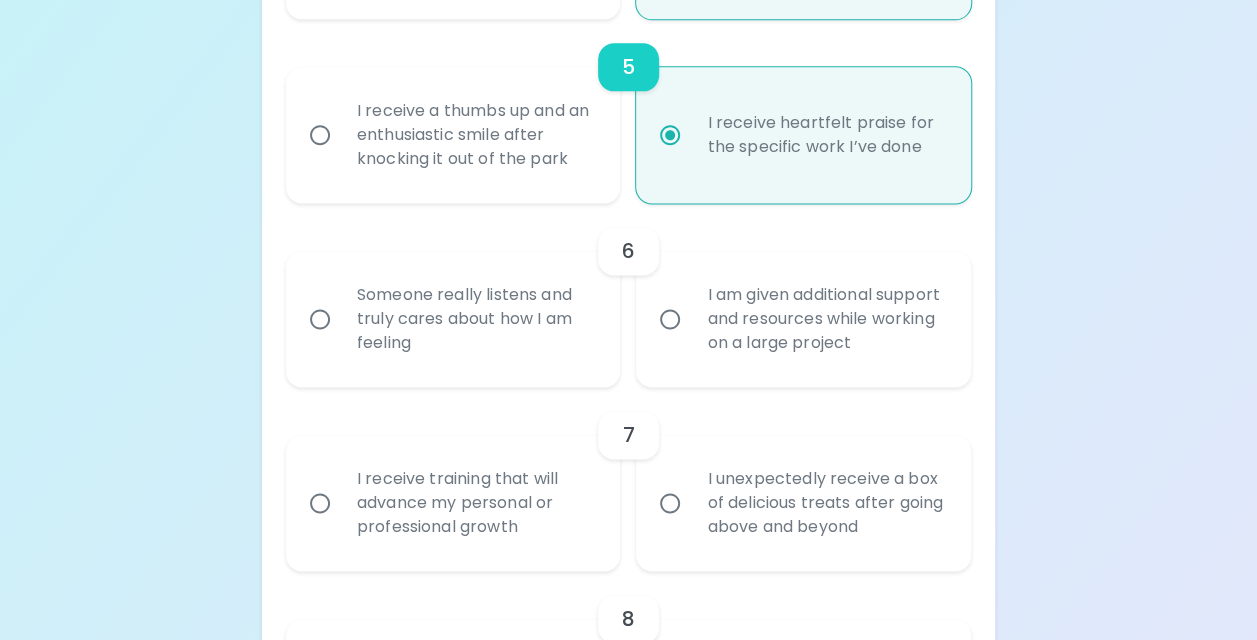 scroll, scrollTop: 1236, scrollLeft: 0, axis: vertical 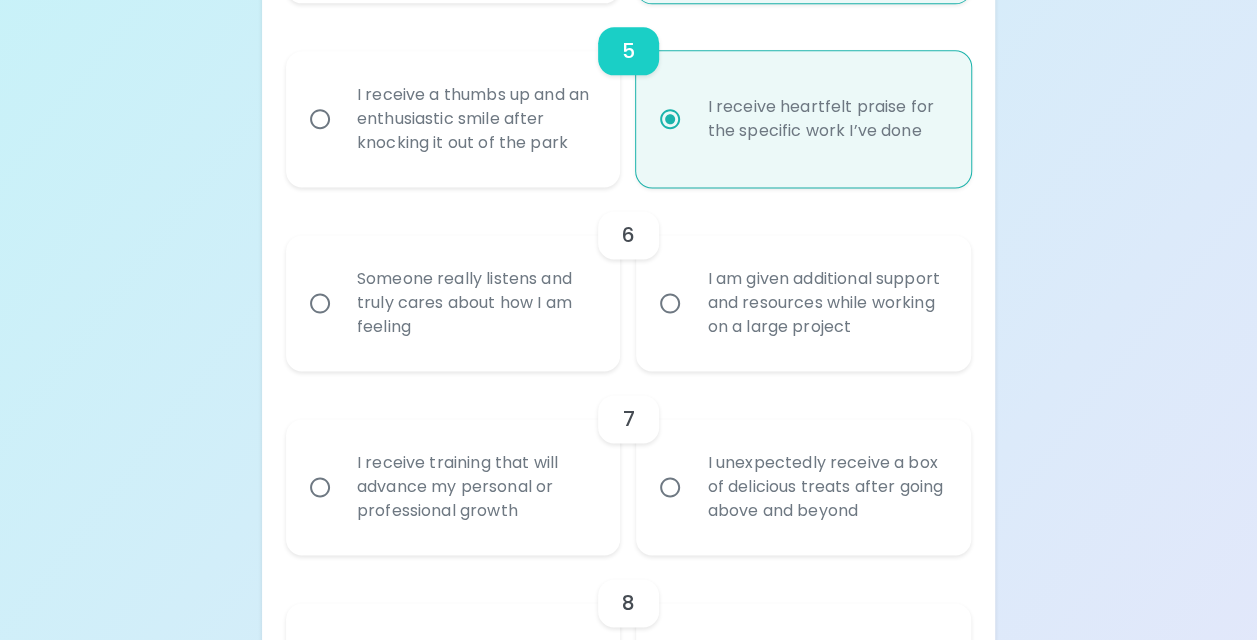 radio on "true" 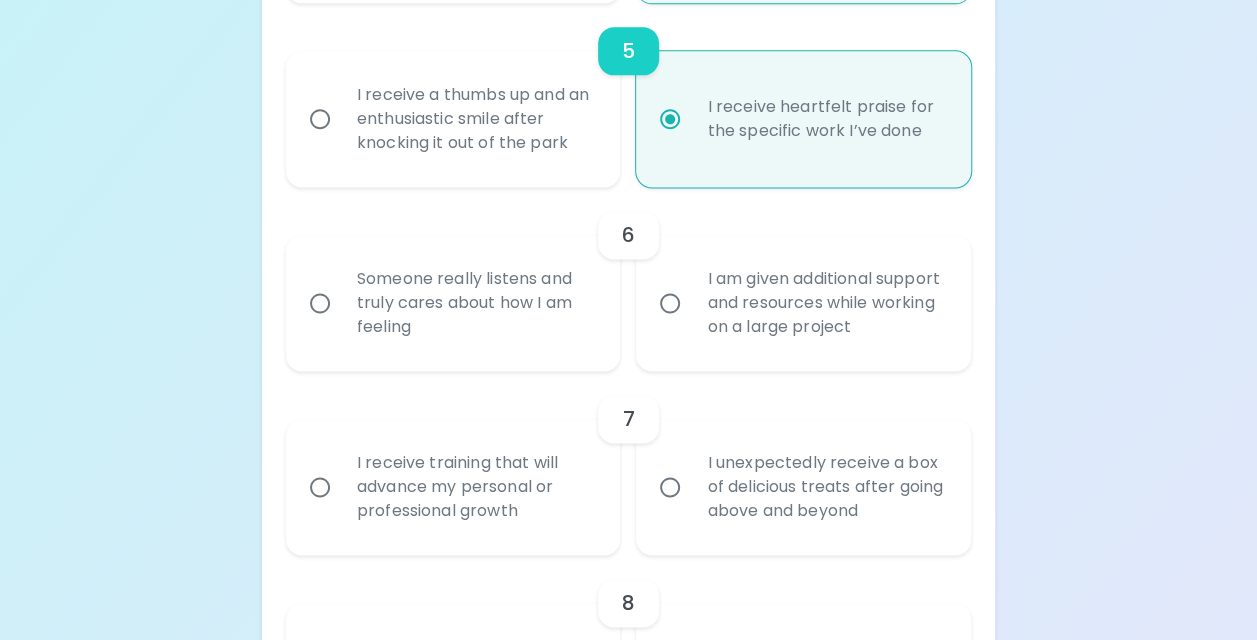 radio on "false" 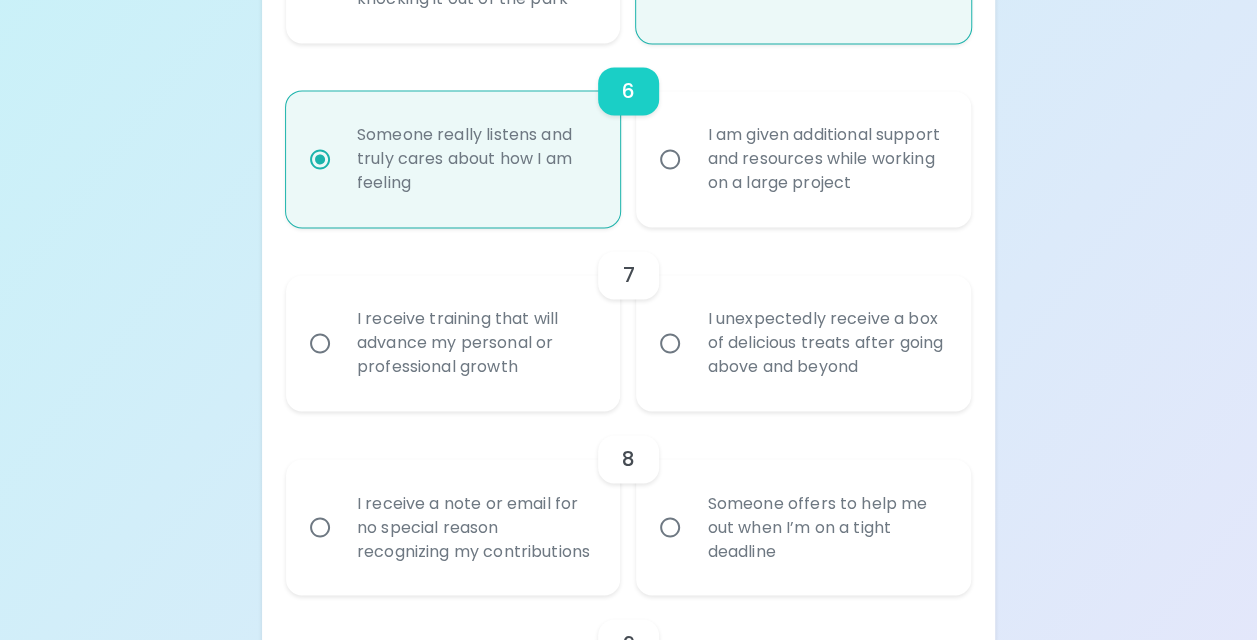 scroll, scrollTop: 1396, scrollLeft: 0, axis: vertical 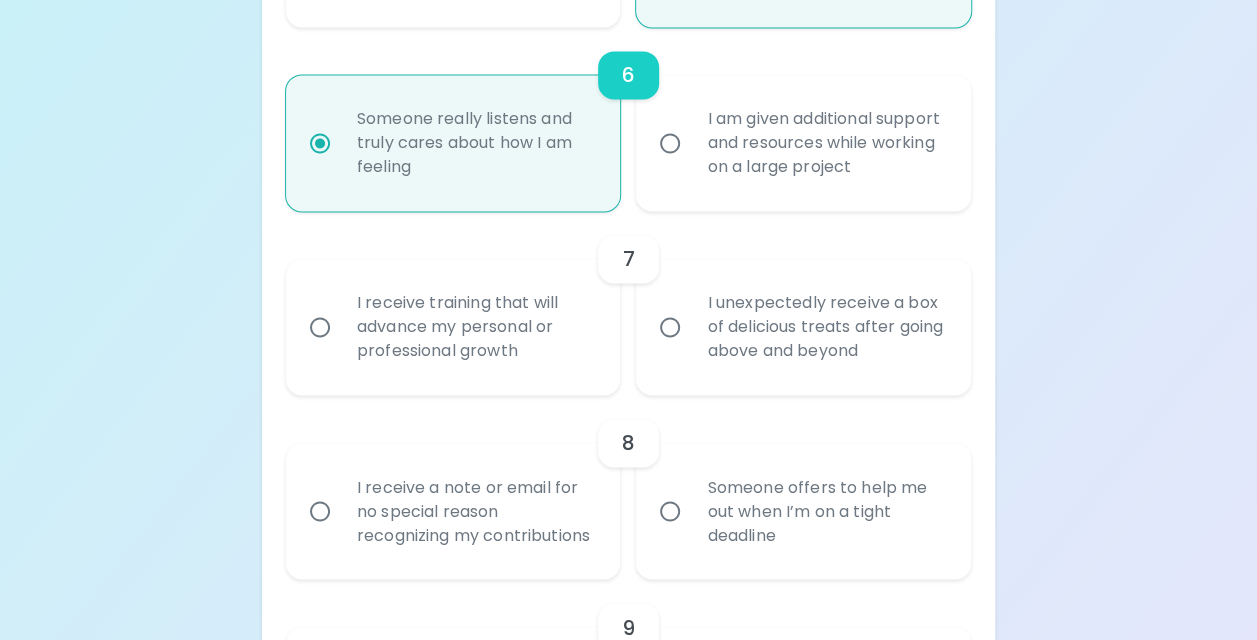 radio on "true" 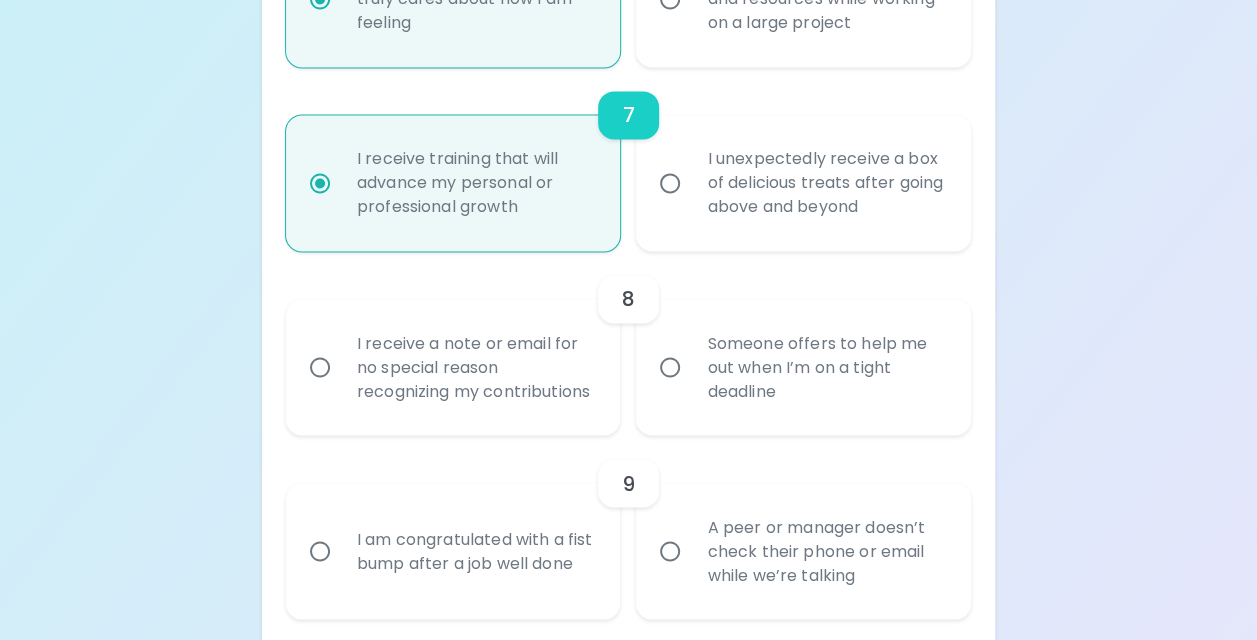 scroll, scrollTop: 1556, scrollLeft: 0, axis: vertical 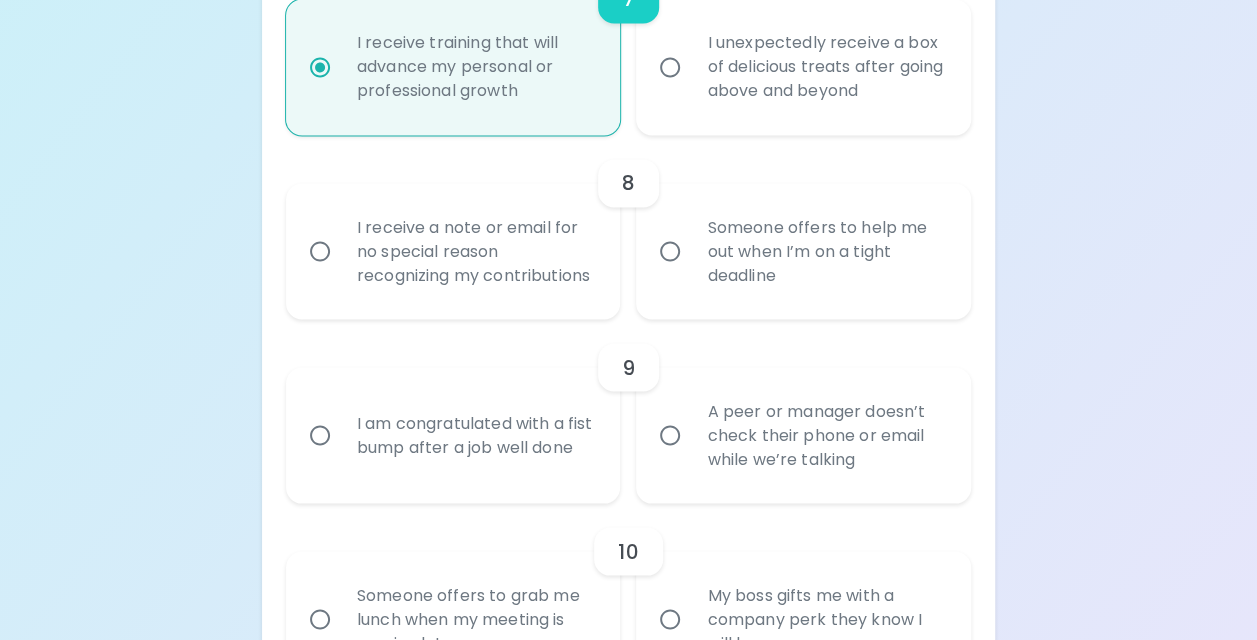 radio on "true" 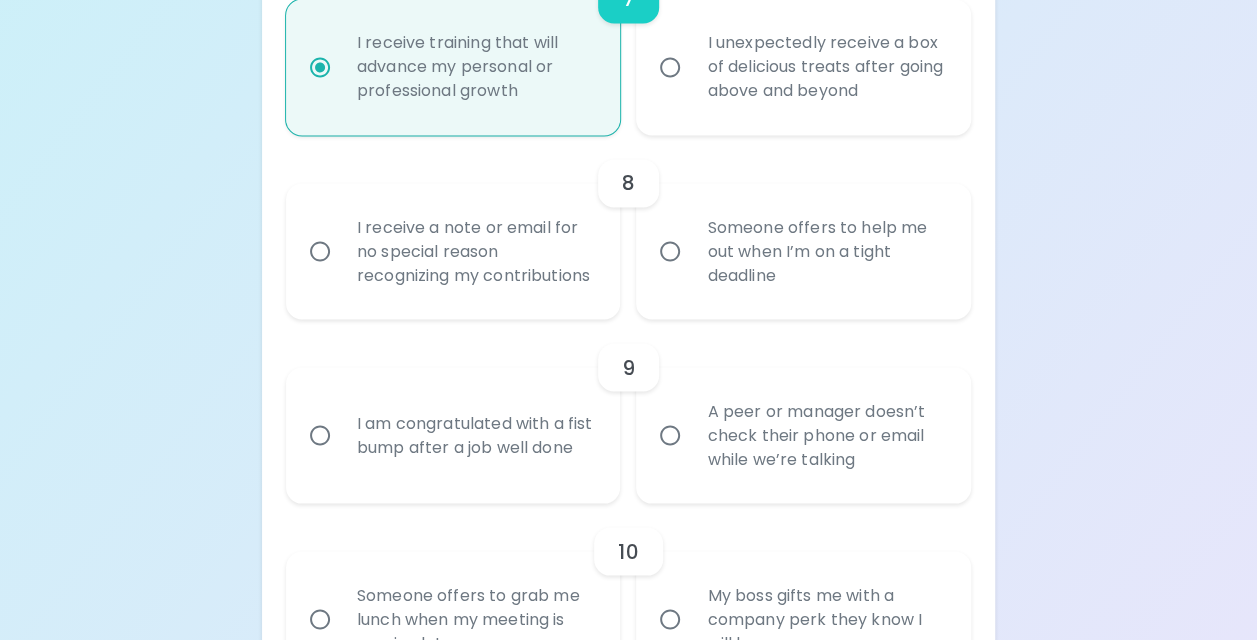 radio on "false" 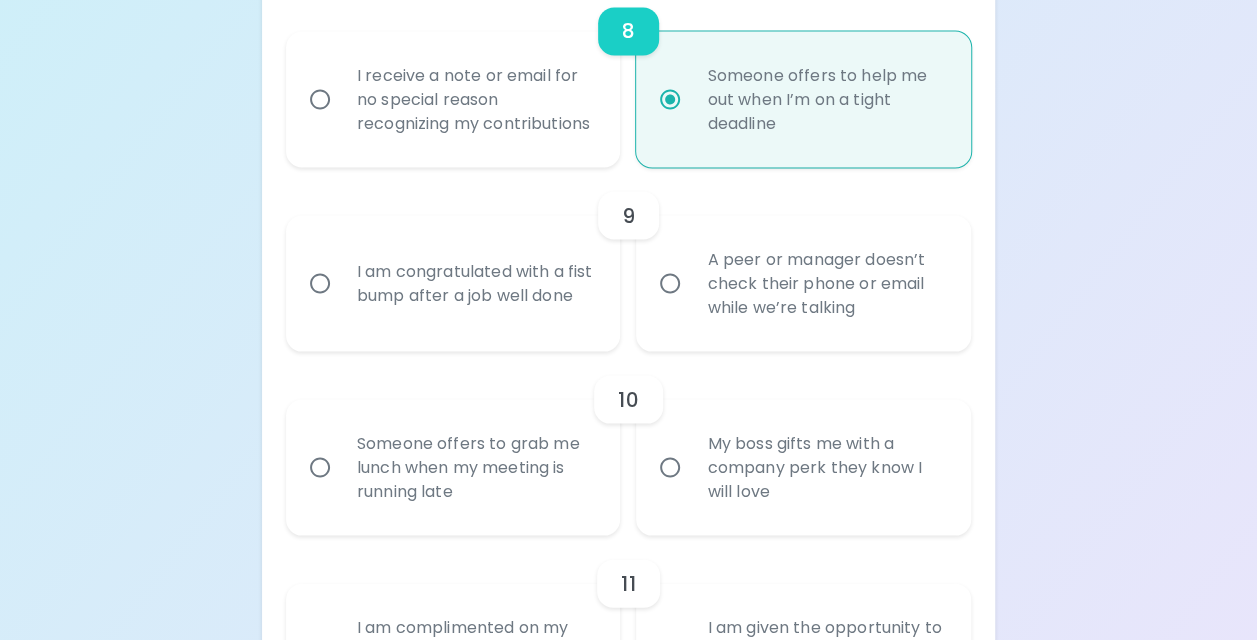 scroll, scrollTop: 1816, scrollLeft: 0, axis: vertical 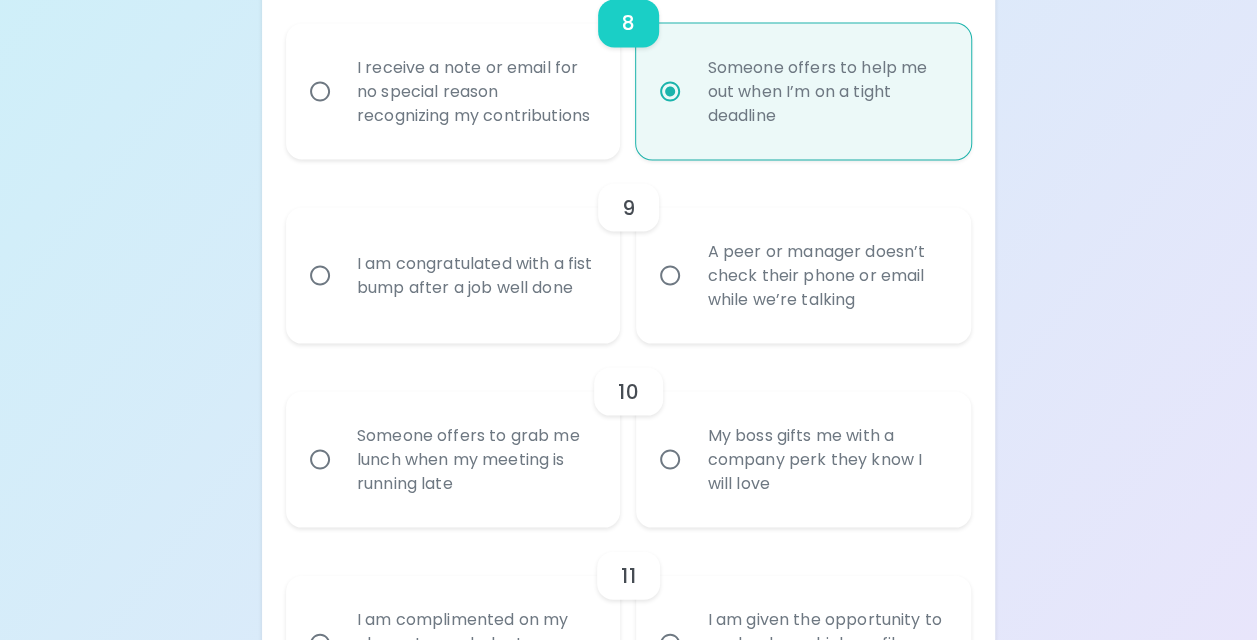 radio on "true" 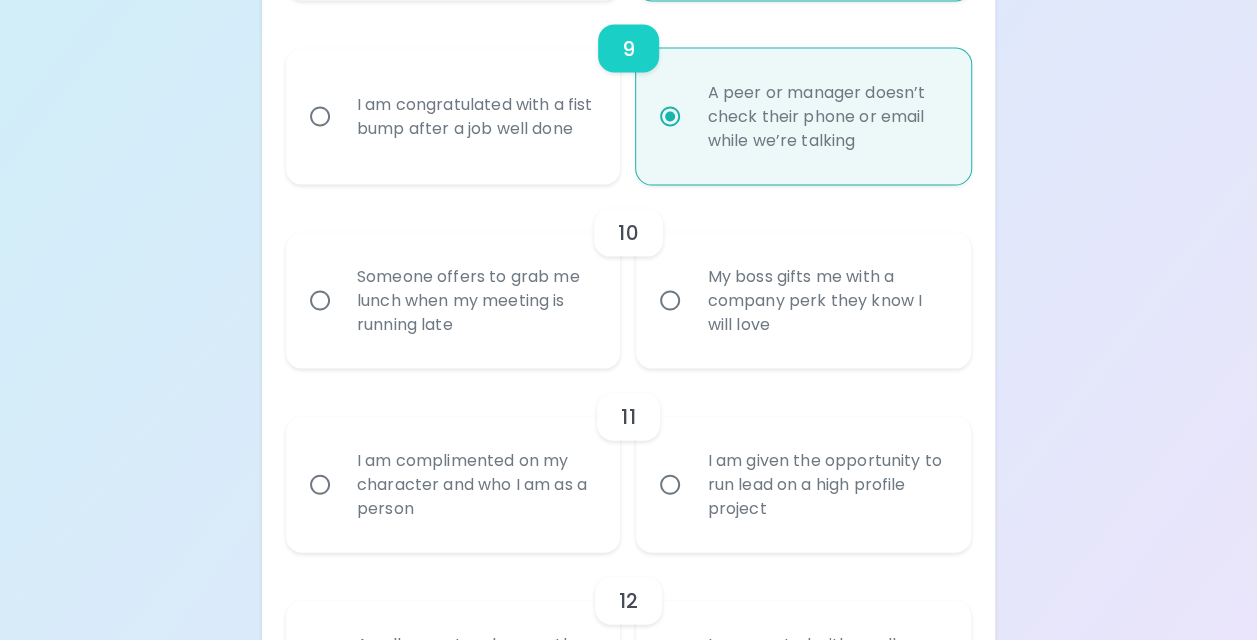 scroll, scrollTop: 1976, scrollLeft: 0, axis: vertical 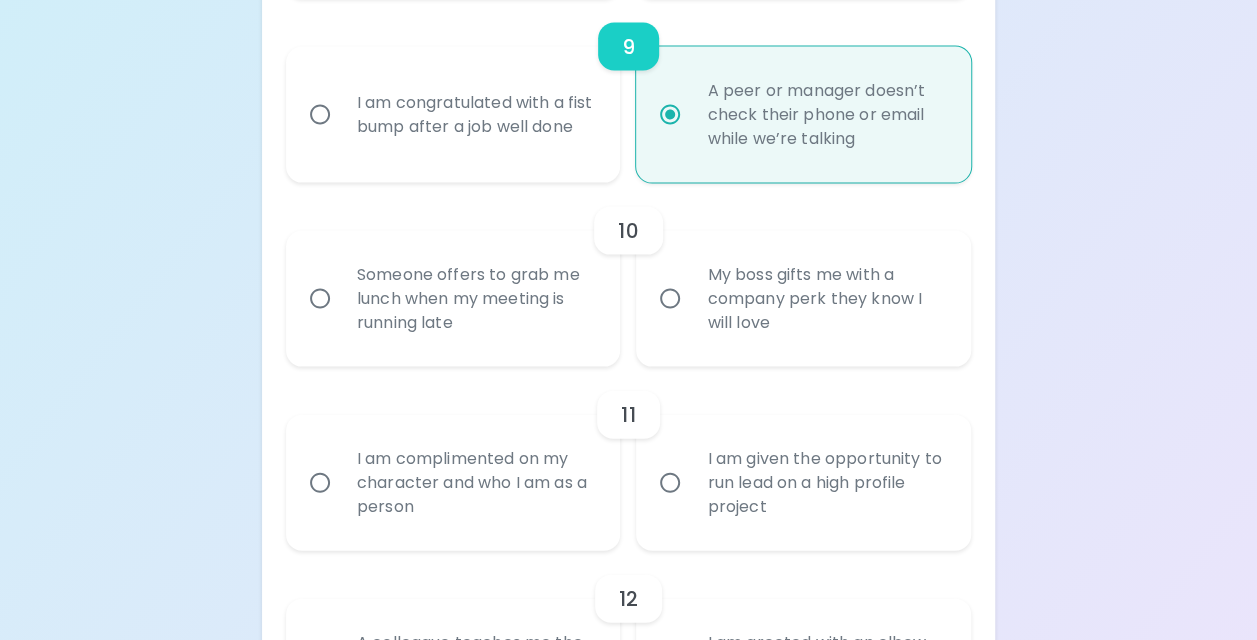 radio on "true" 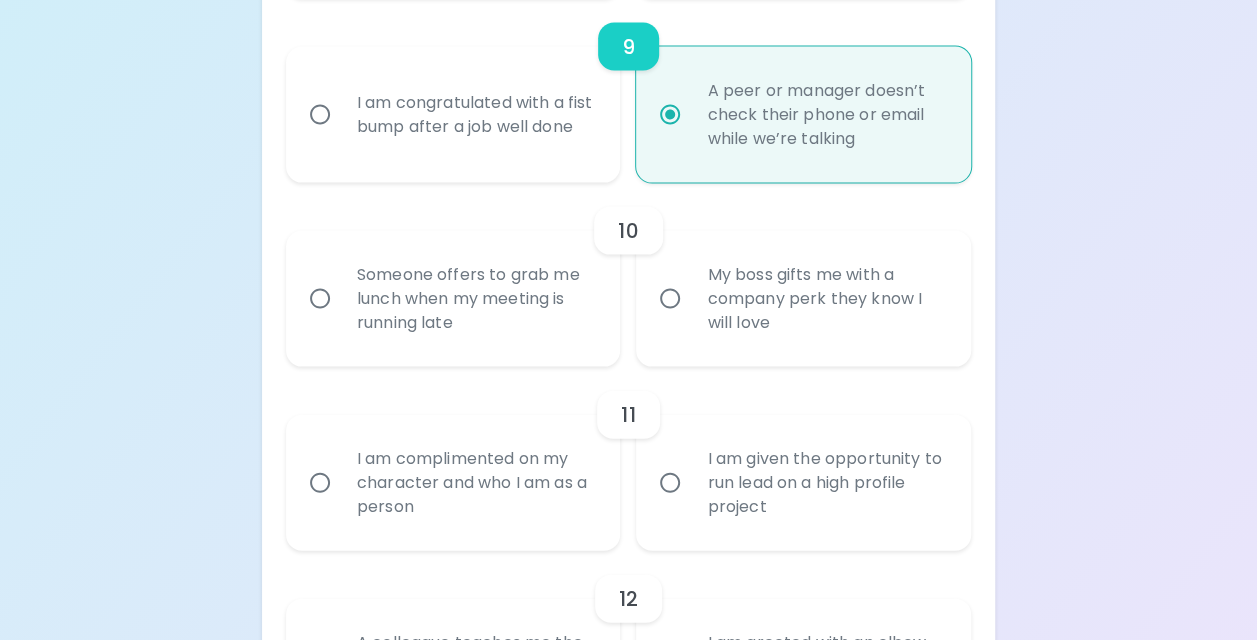 radio on "false" 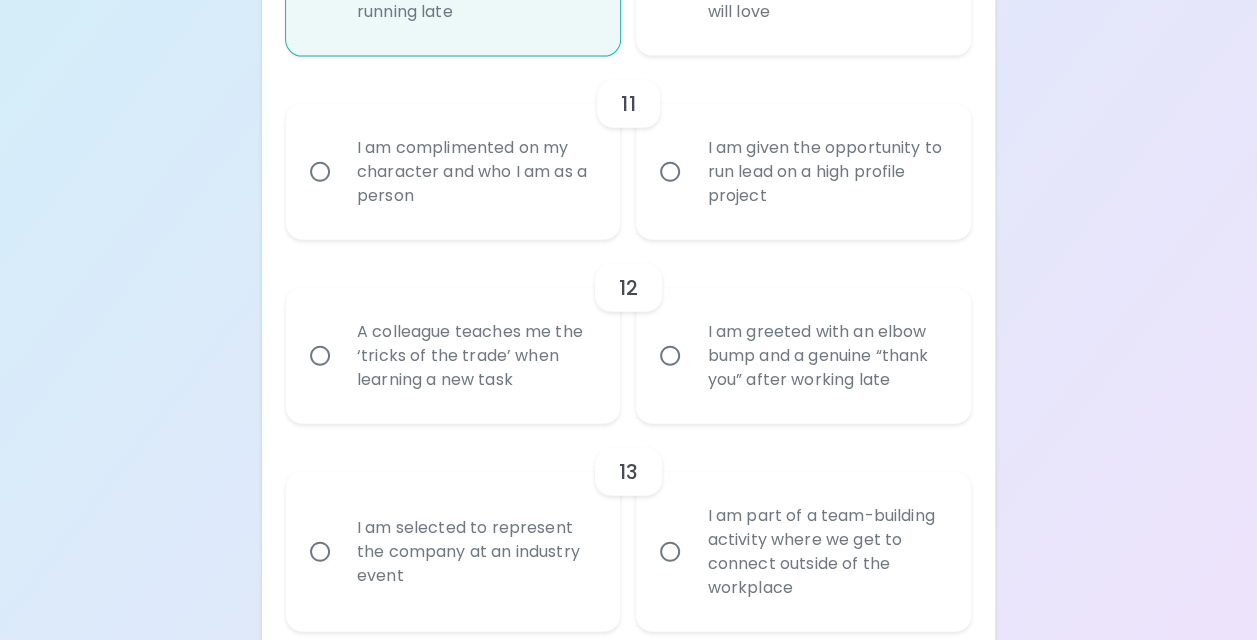 scroll, scrollTop: 2336, scrollLeft: 0, axis: vertical 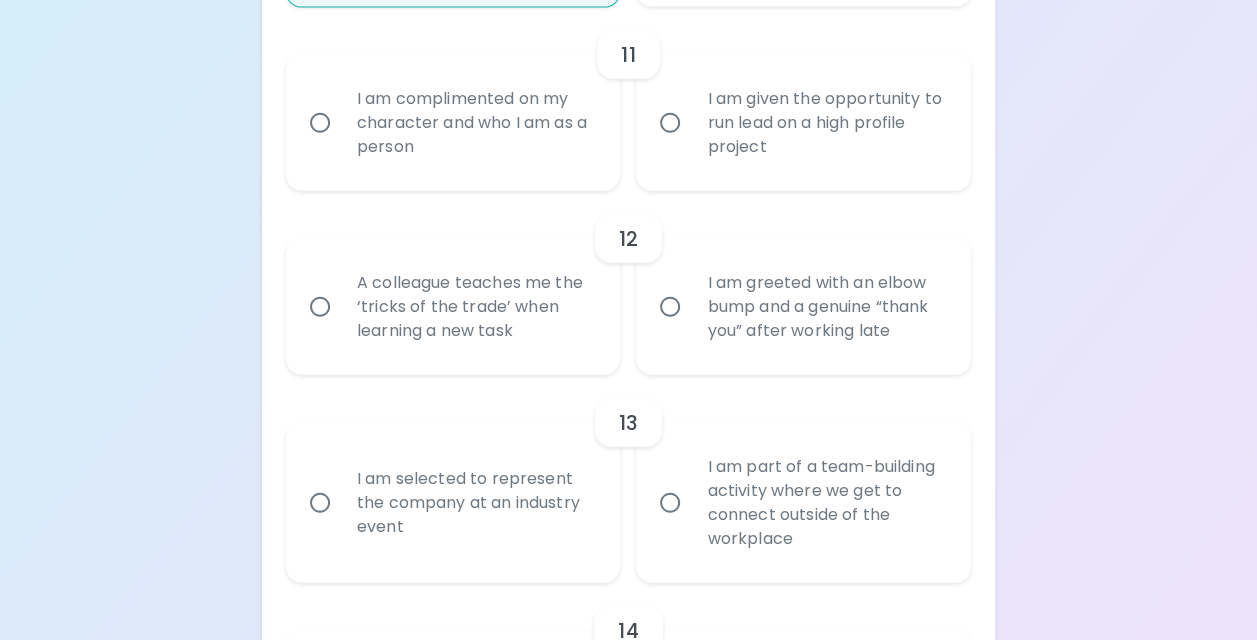 radio on "true" 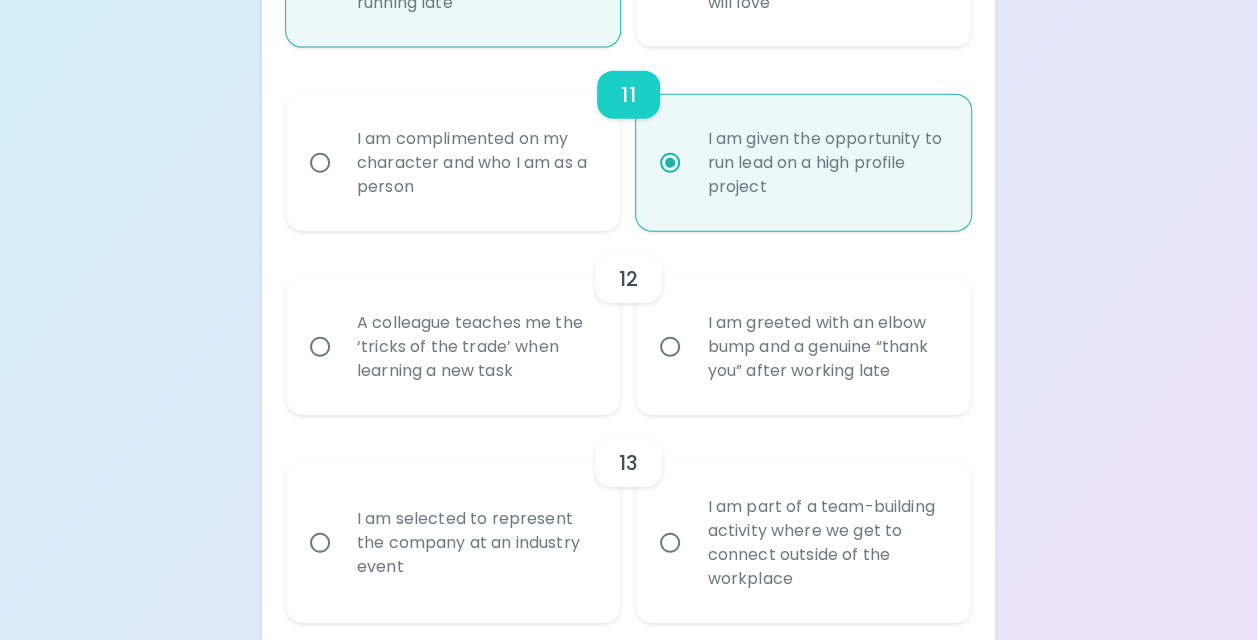 scroll, scrollTop: 2196, scrollLeft: 0, axis: vertical 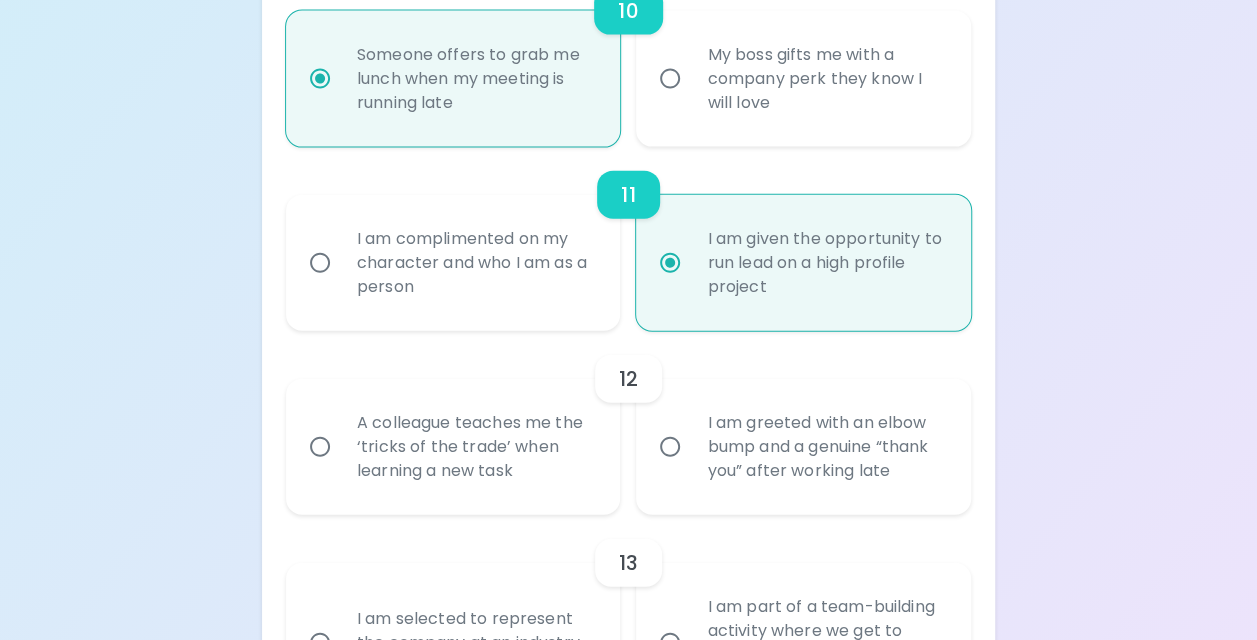 radio on "true" 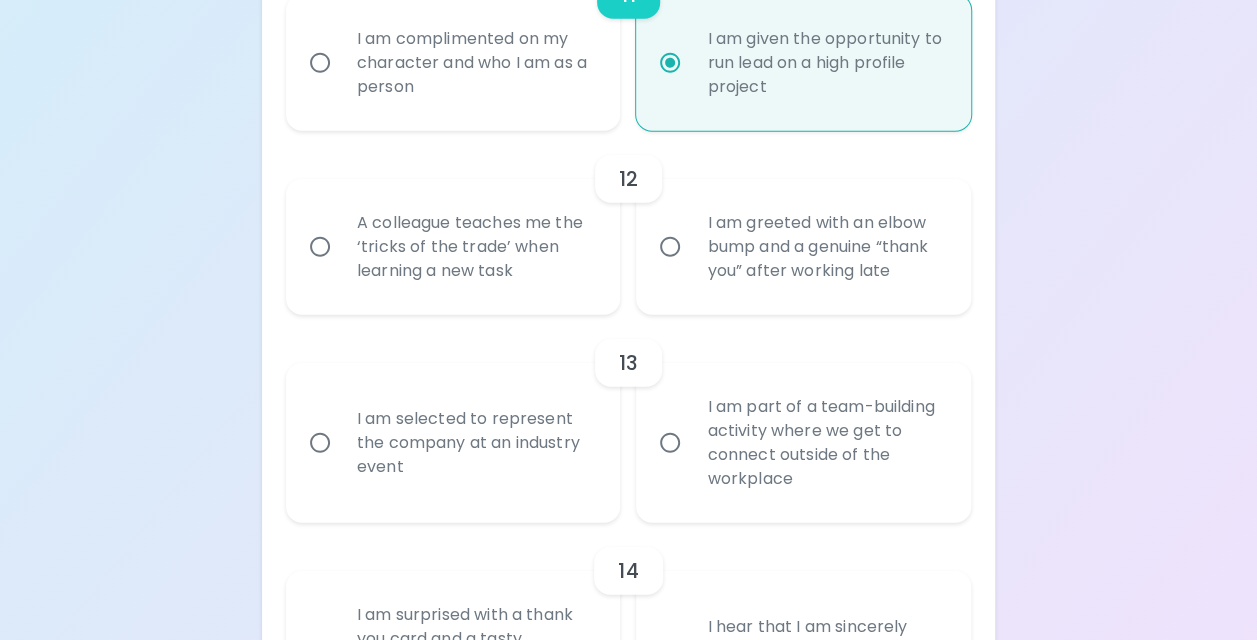 scroll, scrollTop: 2496, scrollLeft: 0, axis: vertical 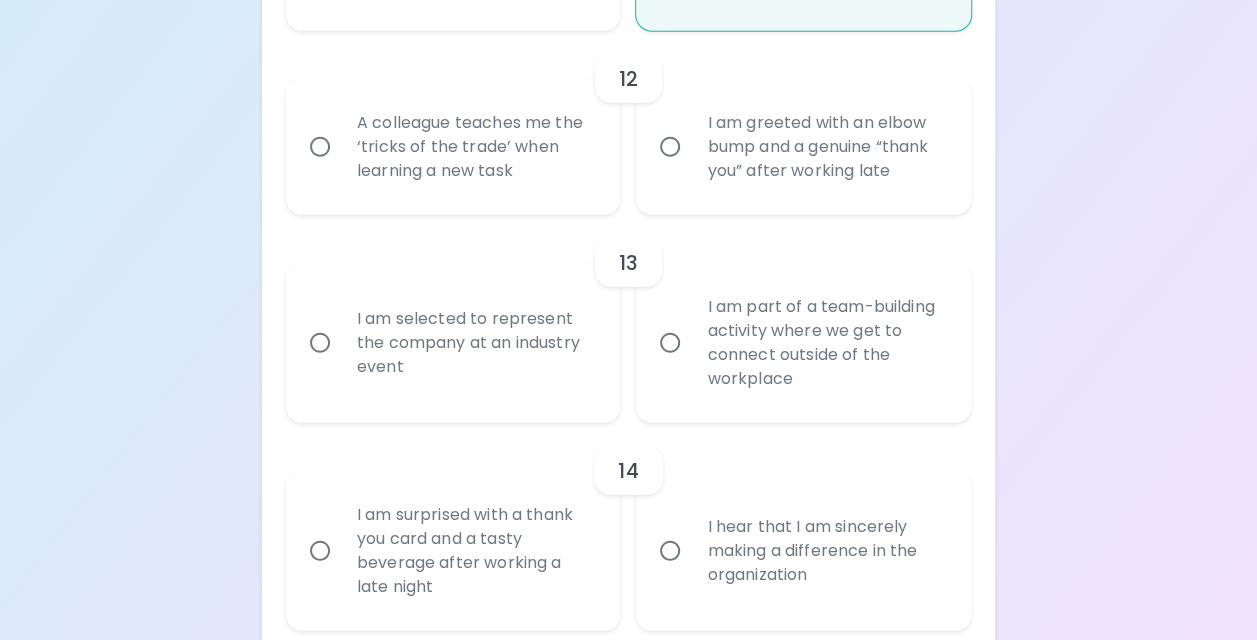 radio on "true" 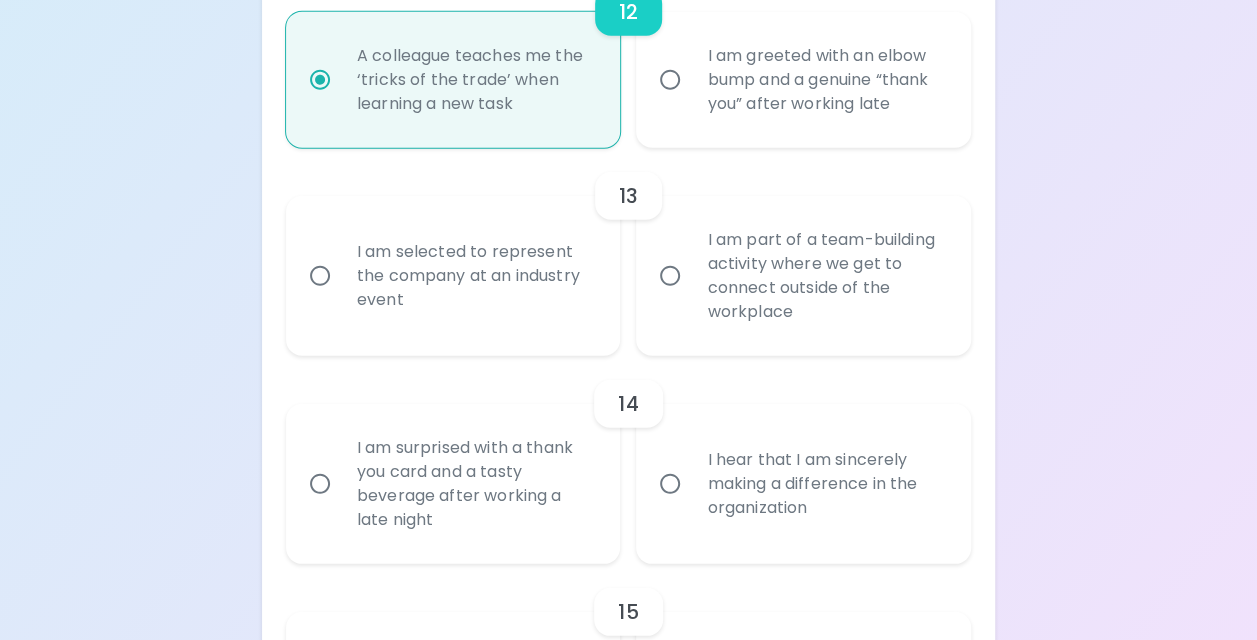scroll, scrollTop: 2656, scrollLeft: 0, axis: vertical 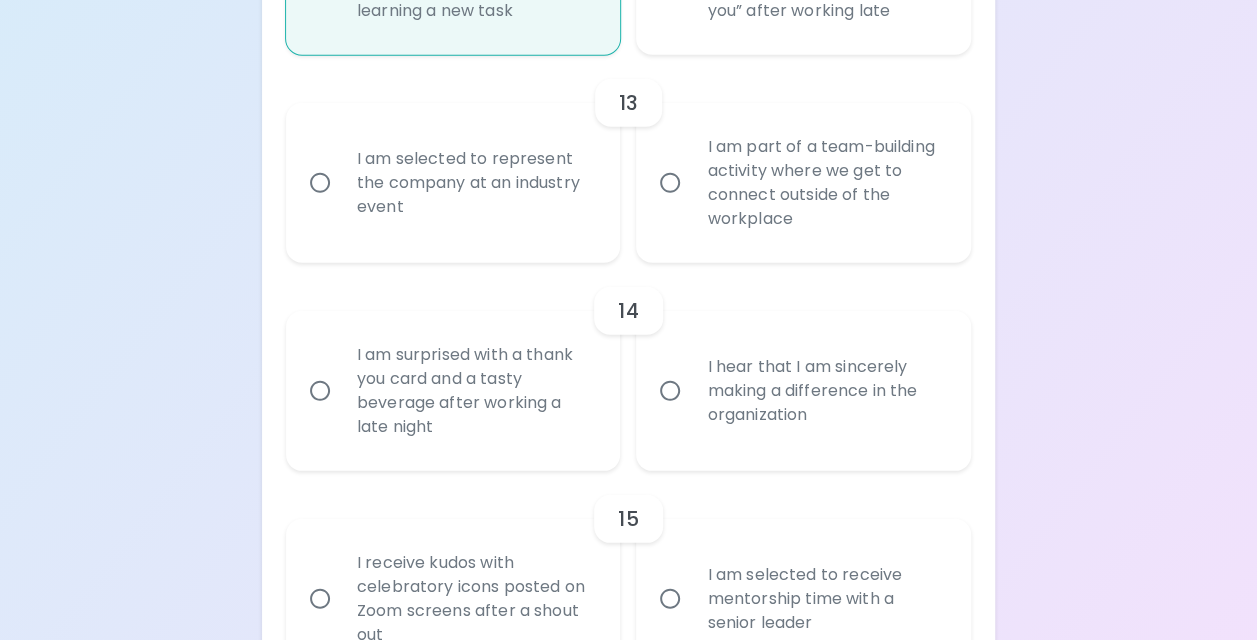 radio on "true" 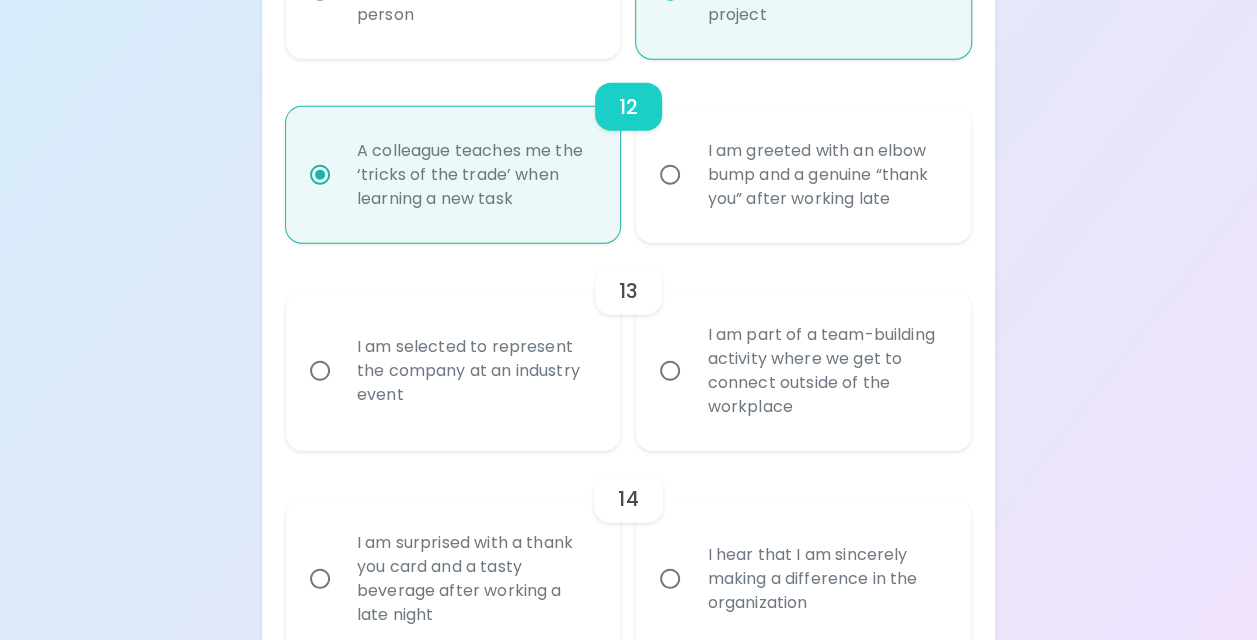 scroll, scrollTop: 2456, scrollLeft: 0, axis: vertical 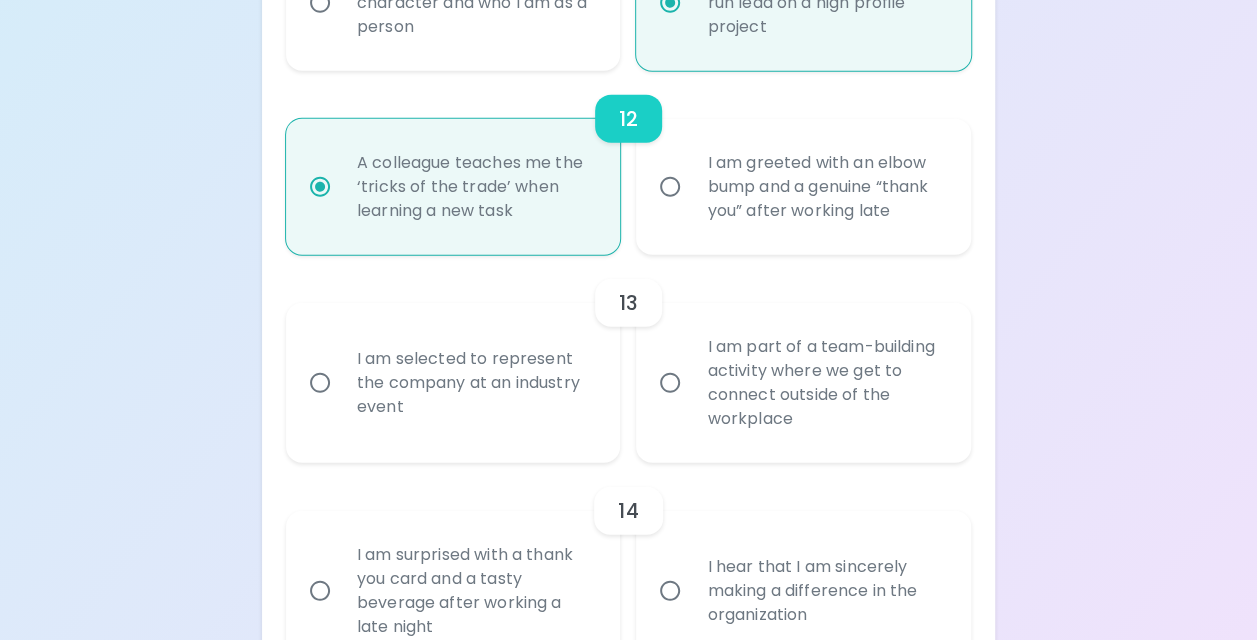 click on "I am selected to represent the company at an industry event" at bounding box center (475, 383) 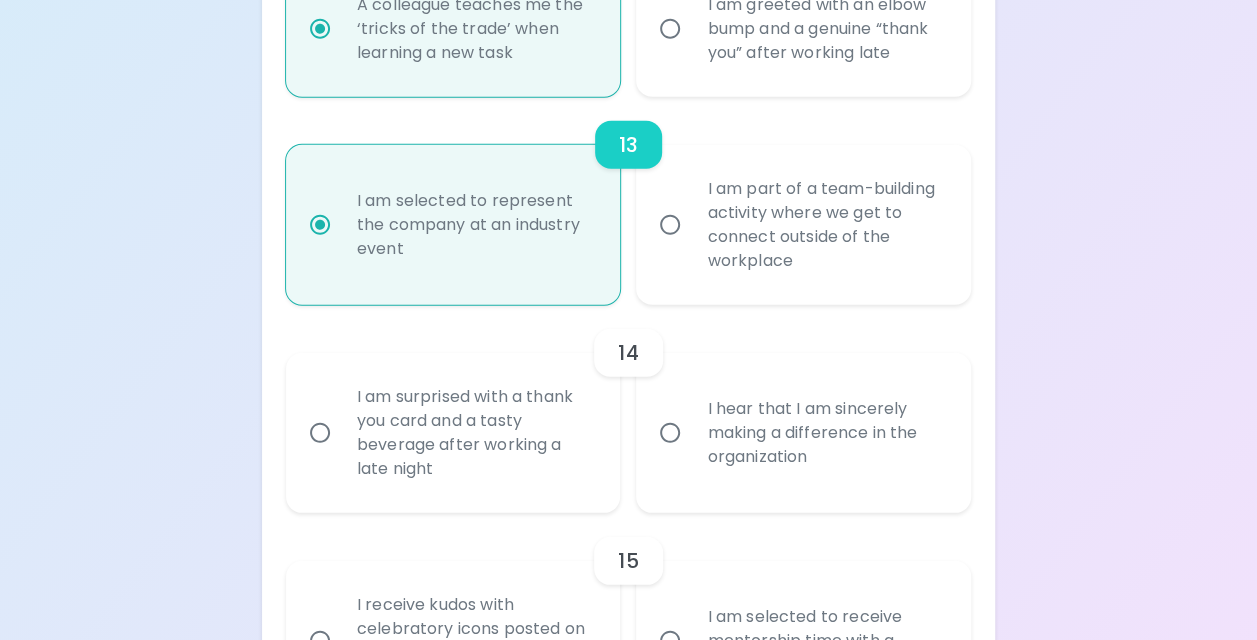 scroll, scrollTop: 2616, scrollLeft: 0, axis: vertical 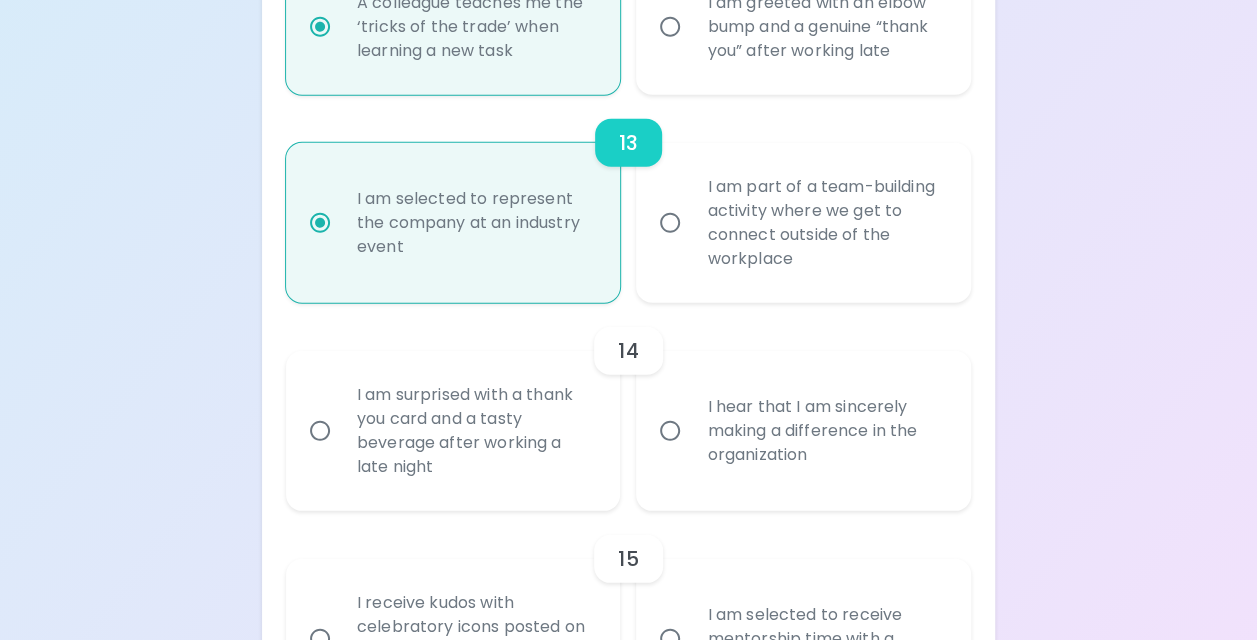 radio on "true" 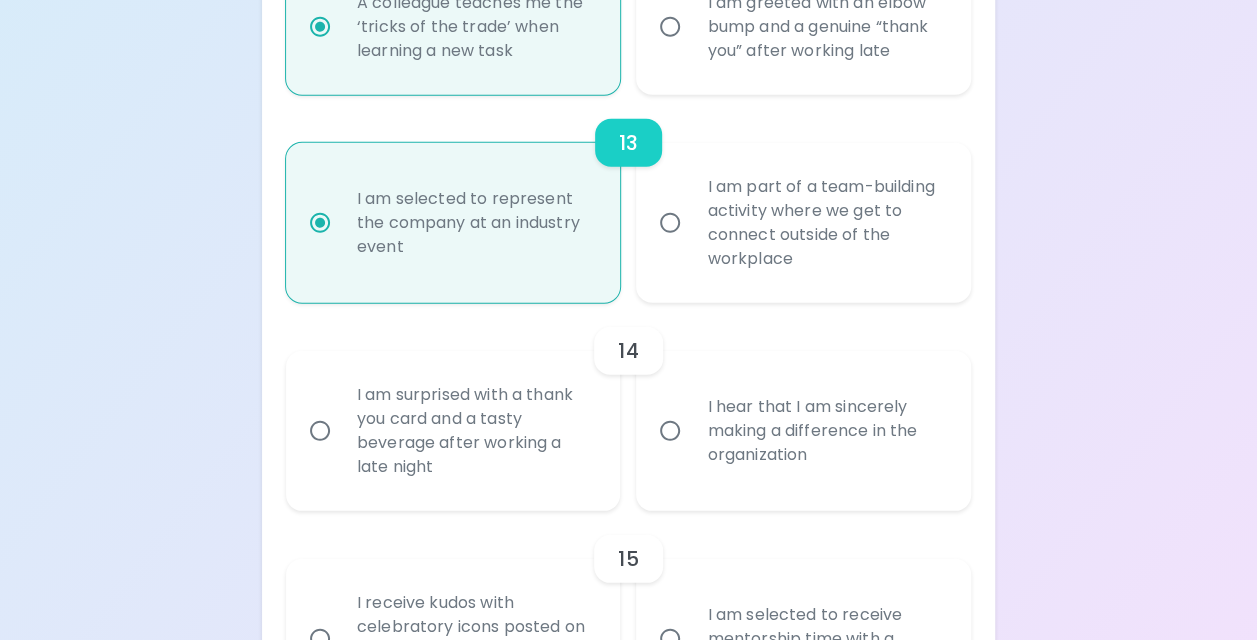 radio on "false" 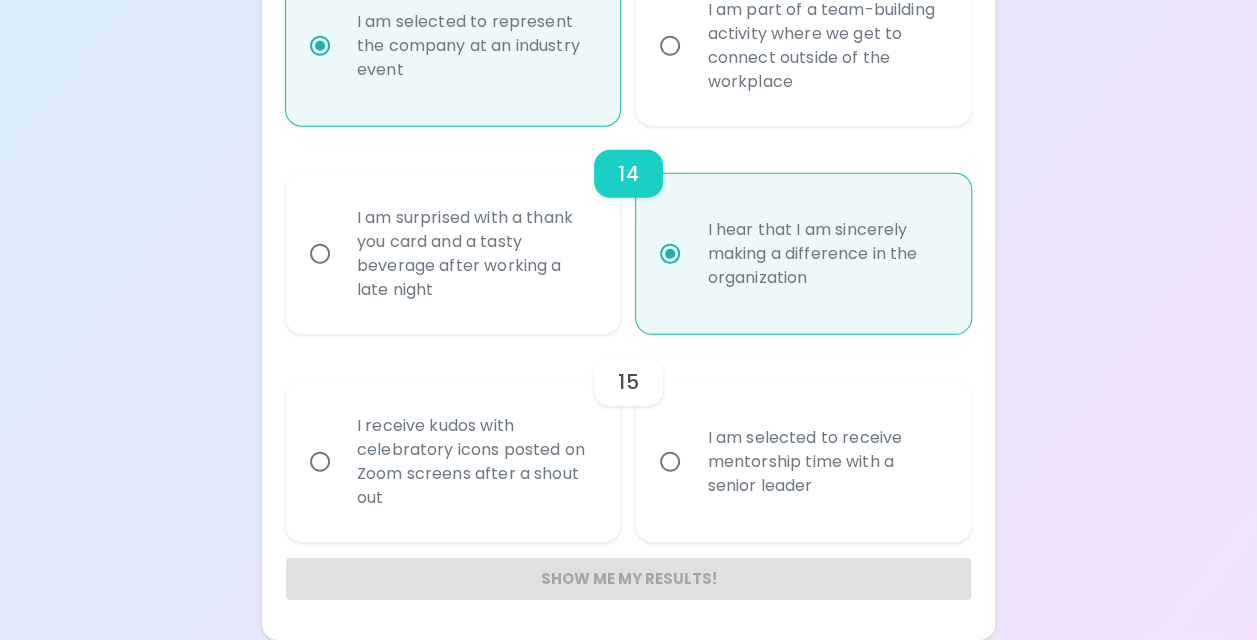 scroll, scrollTop: 2816, scrollLeft: 0, axis: vertical 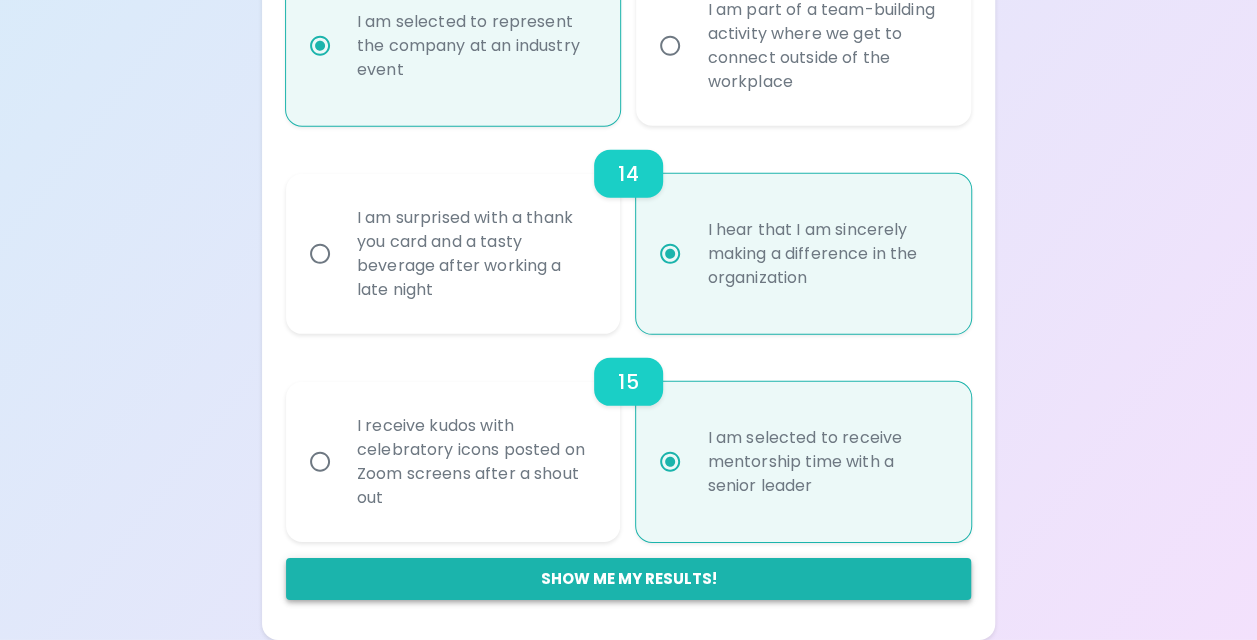 radio on "true" 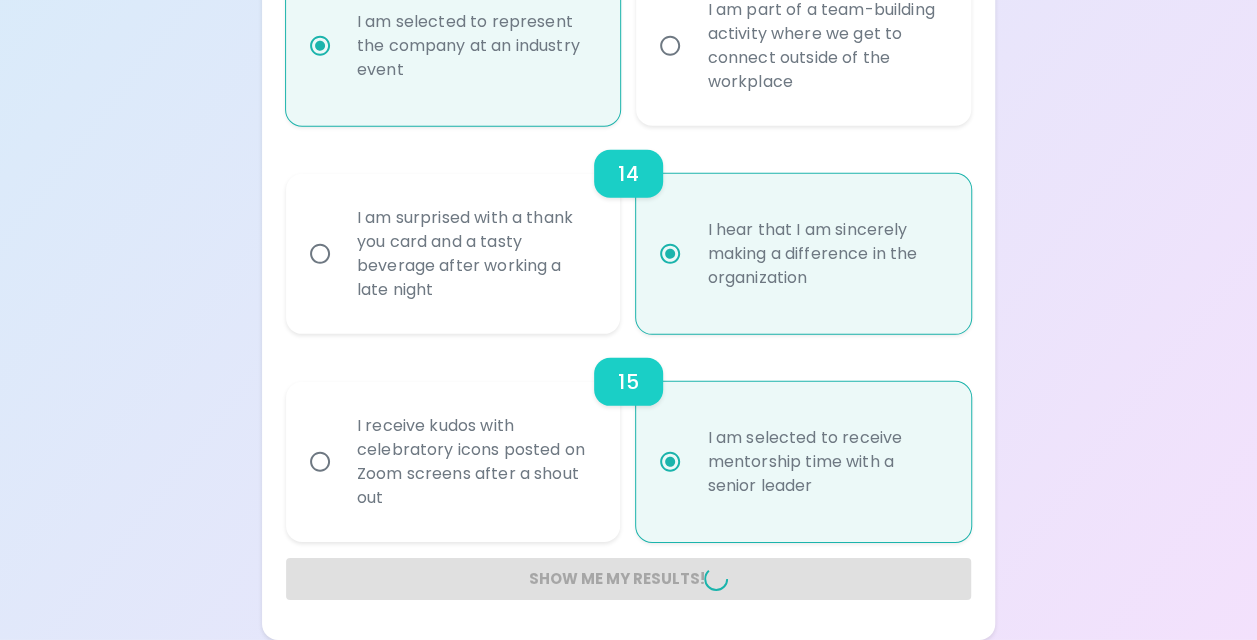radio on "false" 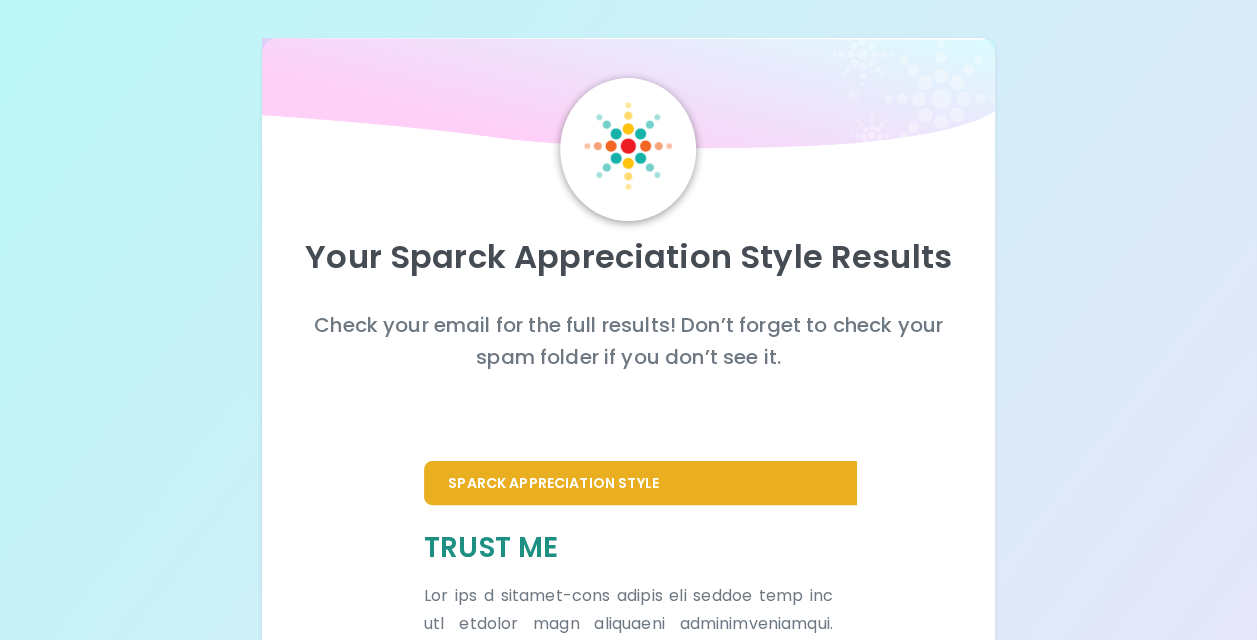 scroll, scrollTop: 0, scrollLeft: 0, axis: both 